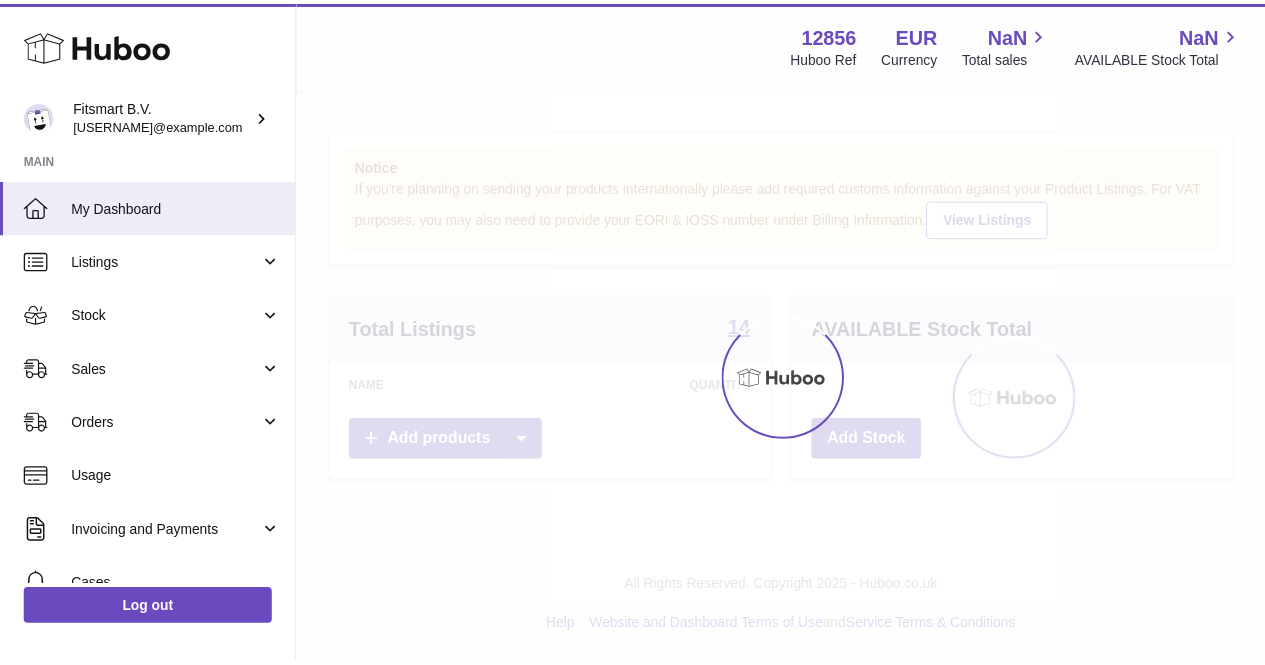 scroll, scrollTop: 0, scrollLeft: 0, axis: both 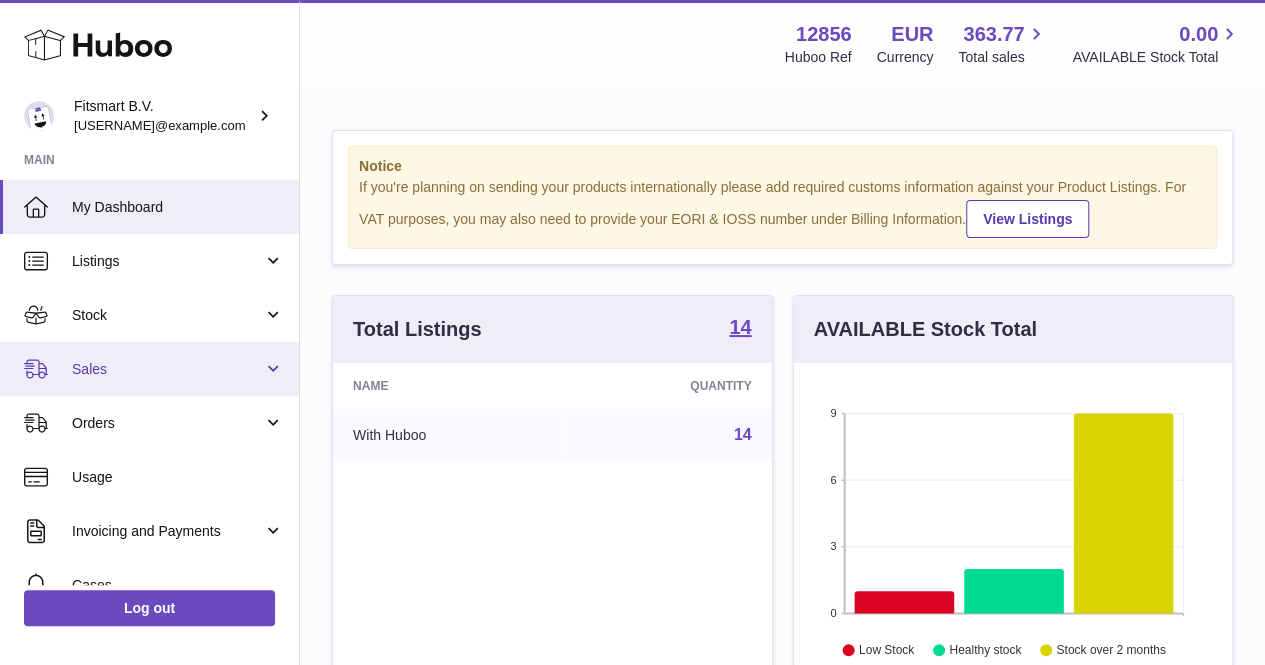 click on "Sales" at bounding box center (149, 369) 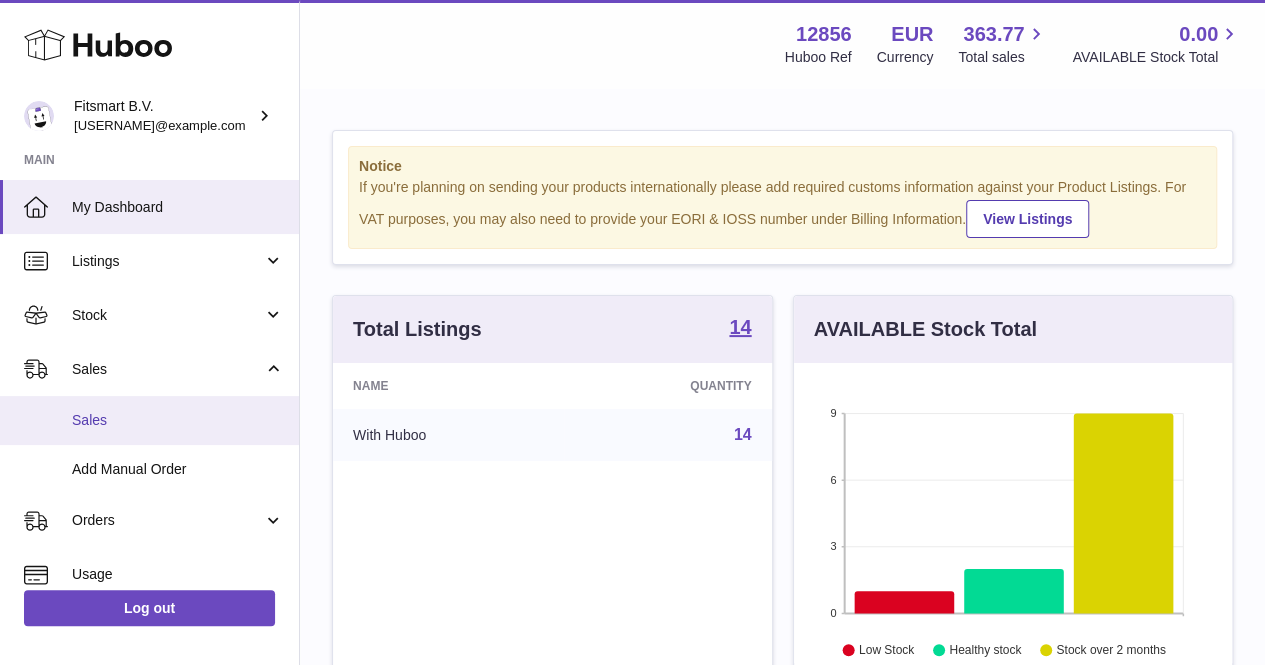 click on "Sales" at bounding box center (178, 420) 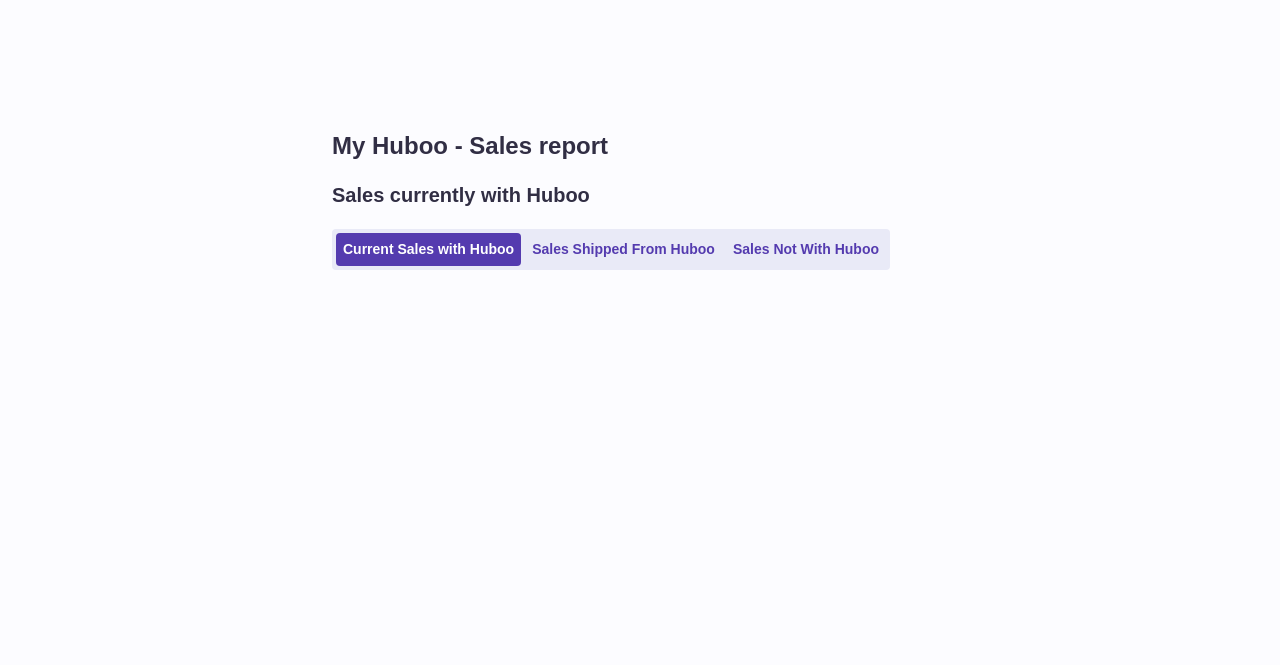 scroll, scrollTop: 0, scrollLeft: 0, axis: both 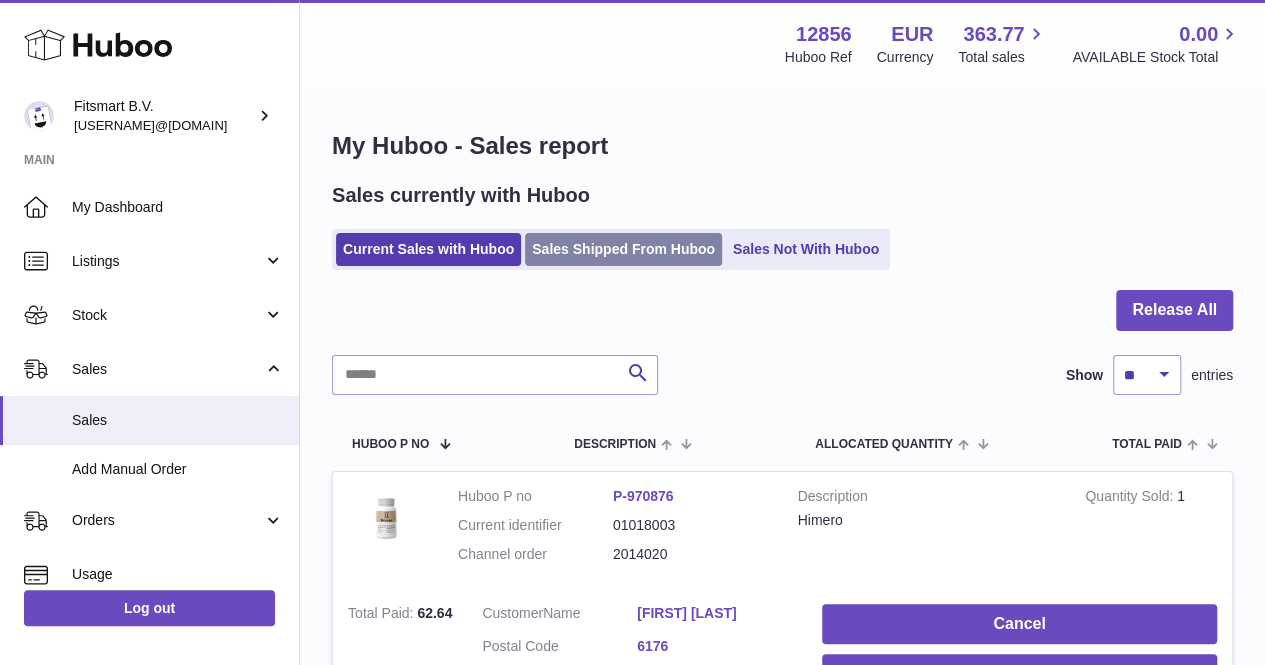 click on "Sales Shipped From Huboo" at bounding box center [623, 249] 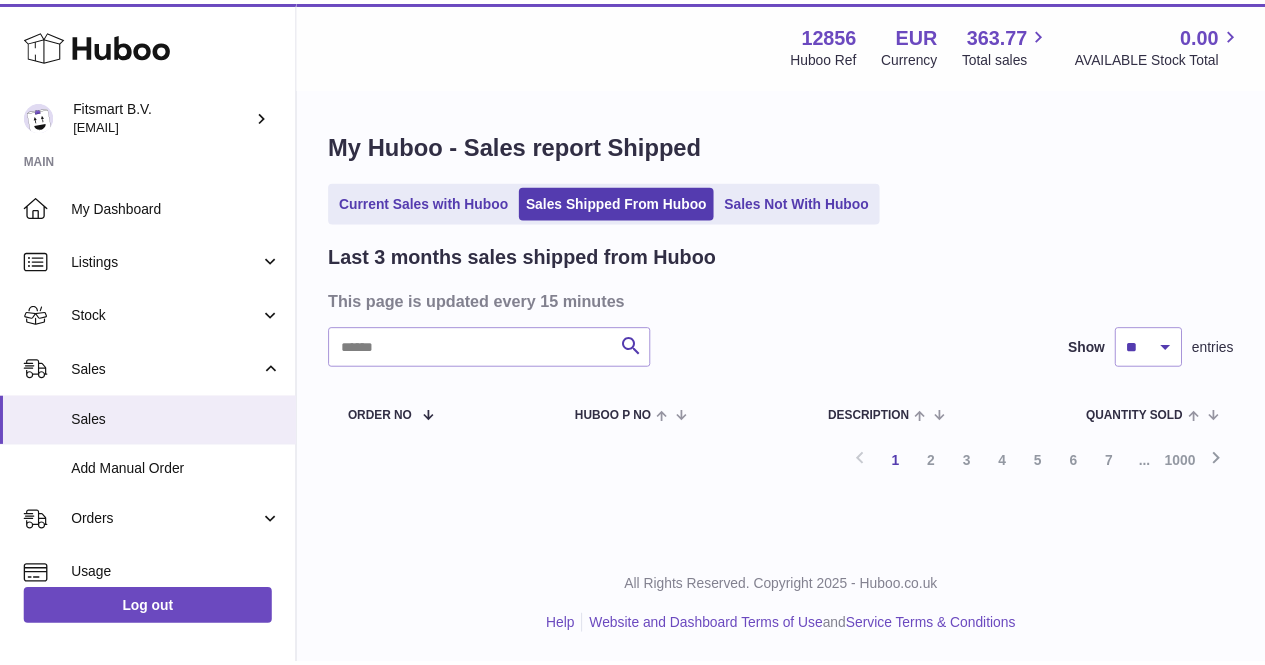 scroll, scrollTop: 0, scrollLeft: 0, axis: both 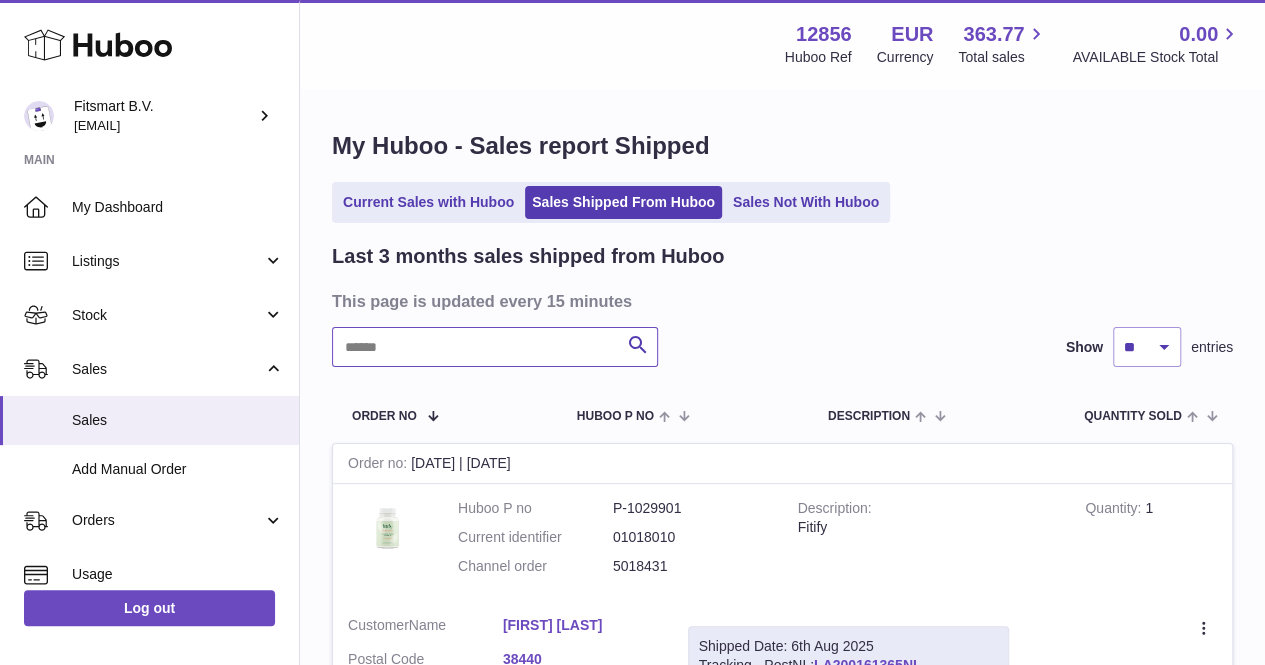 click at bounding box center (495, 347) 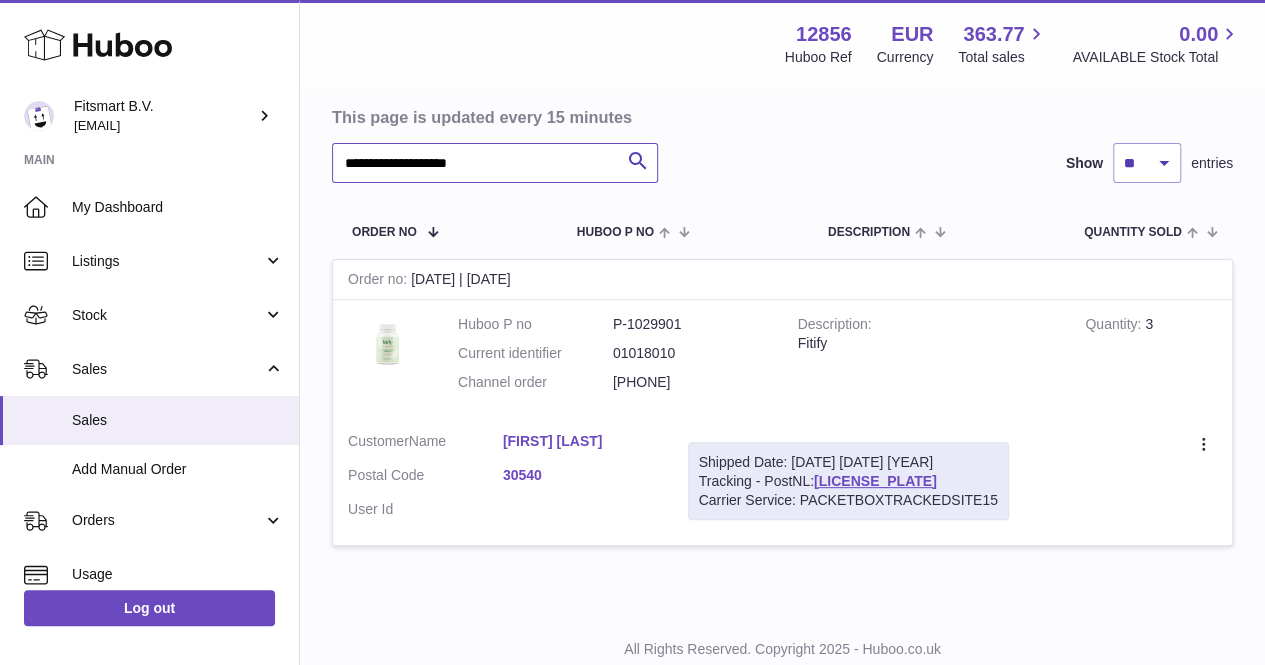 scroll, scrollTop: 188, scrollLeft: 0, axis: vertical 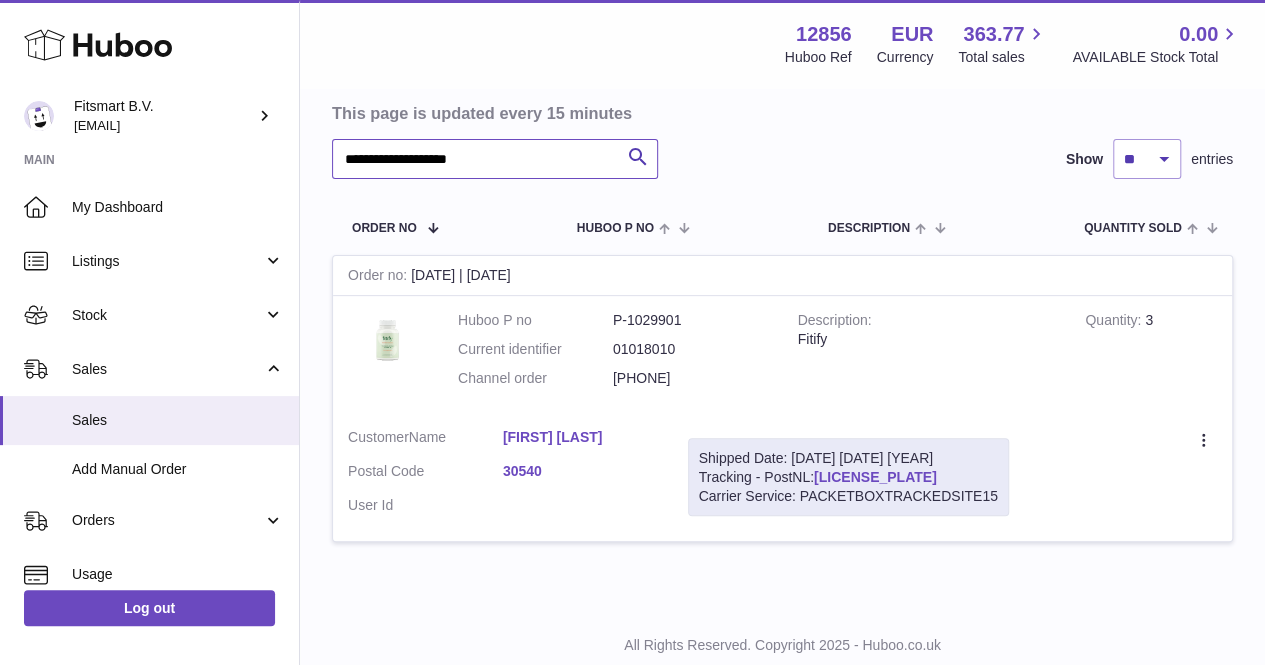 type on "**********" 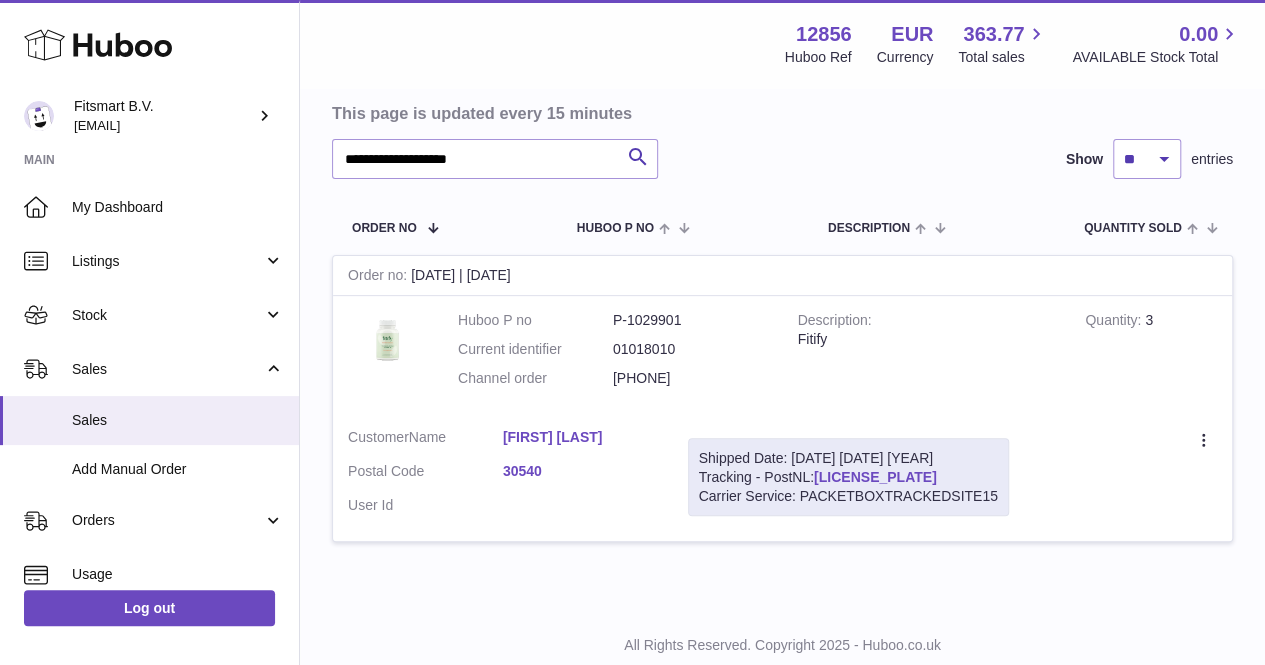 click on "[LICENSE_PLATE]" at bounding box center (875, 477) 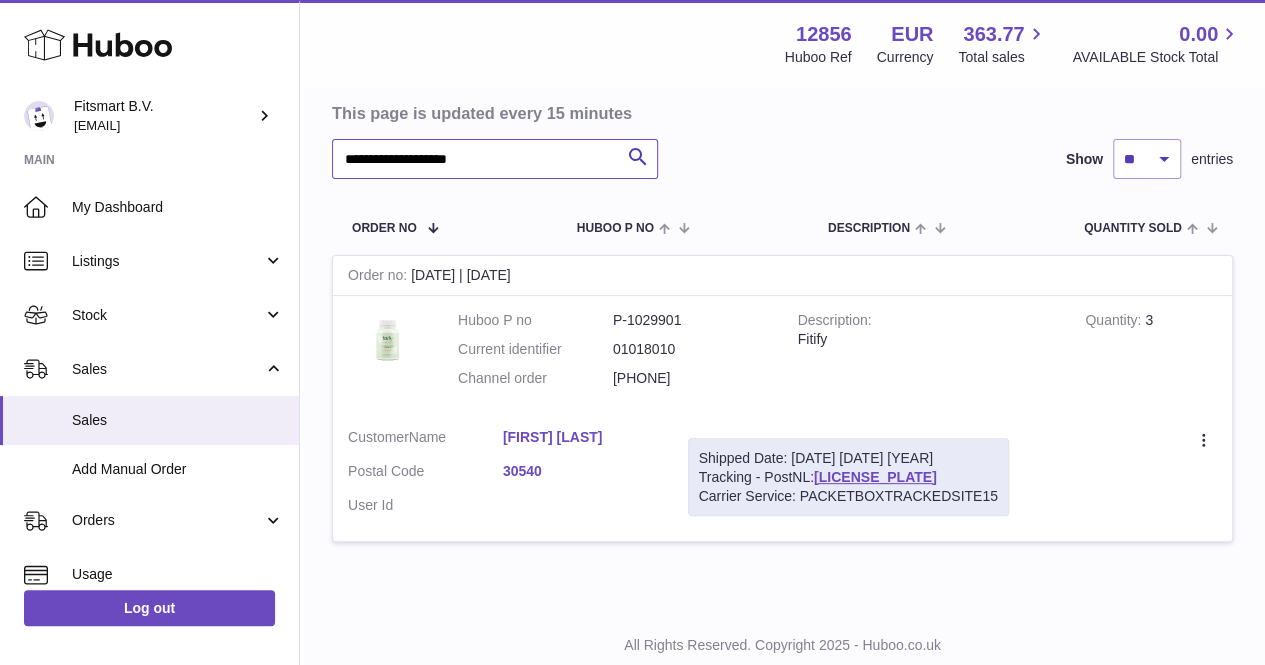 drag, startPoint x: 498, startPoint y: 164, endPoint x: 294, endPoint y: 162, distance: 204.0098 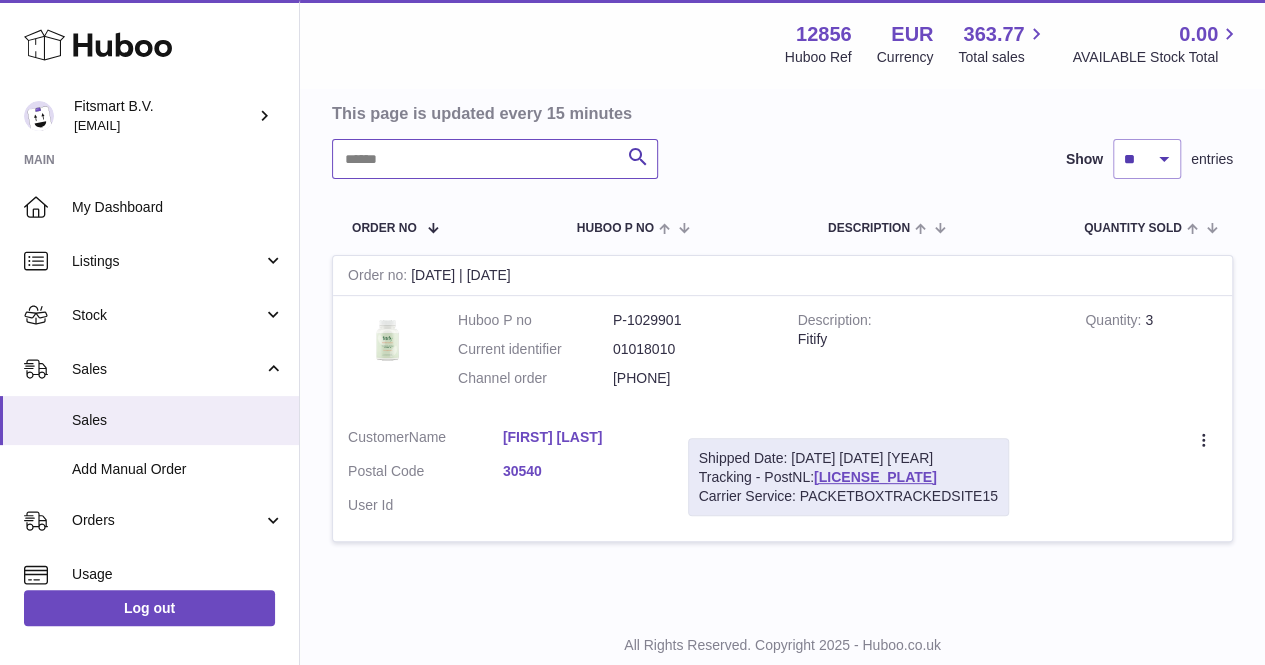 paste on "**********" 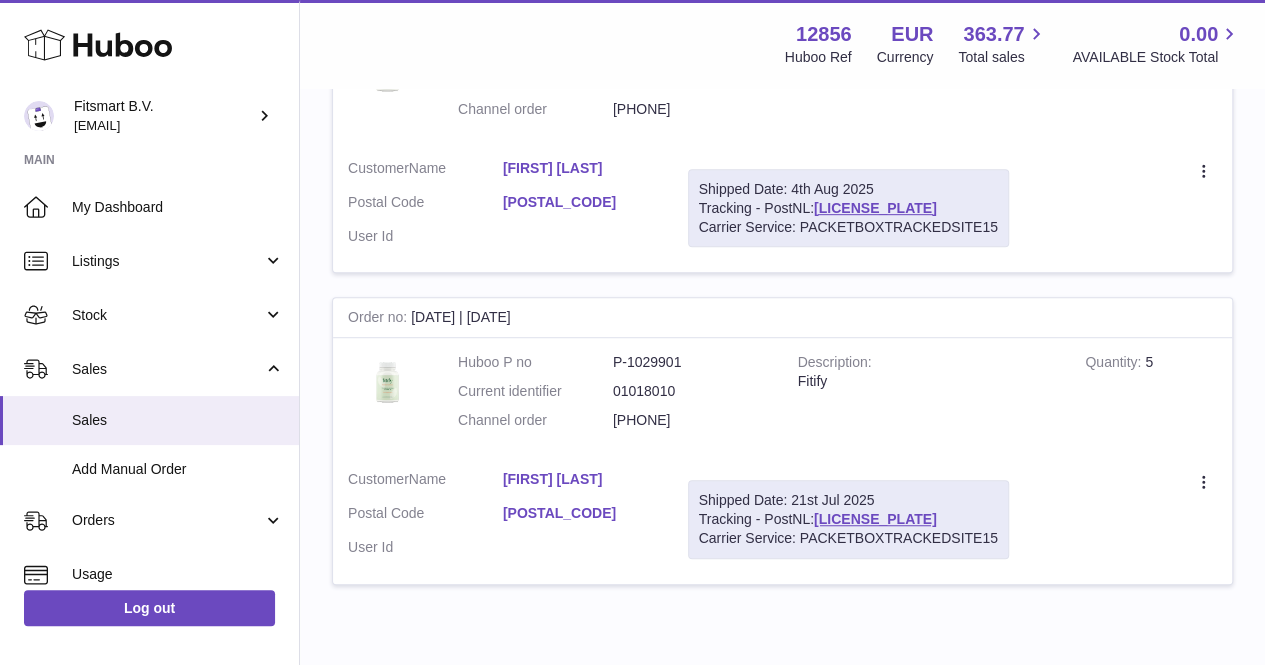 scroll, scrollTop: 590, scrollLeft: 0, axis: vertical 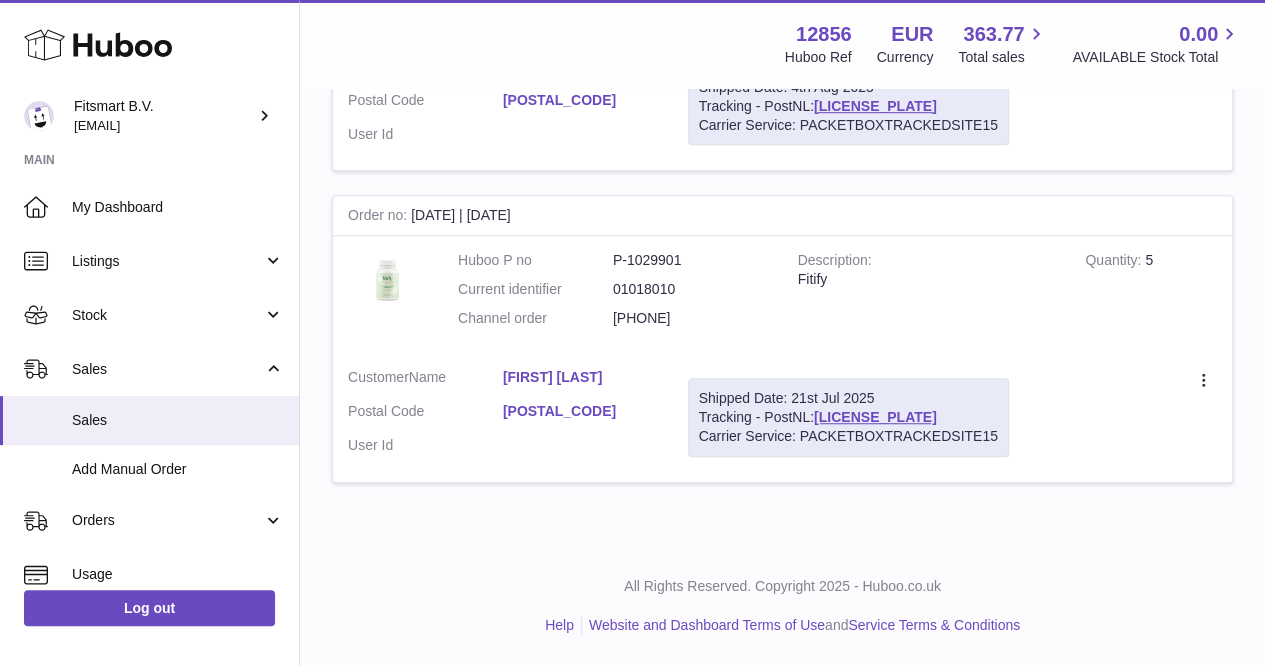 type on "**********" 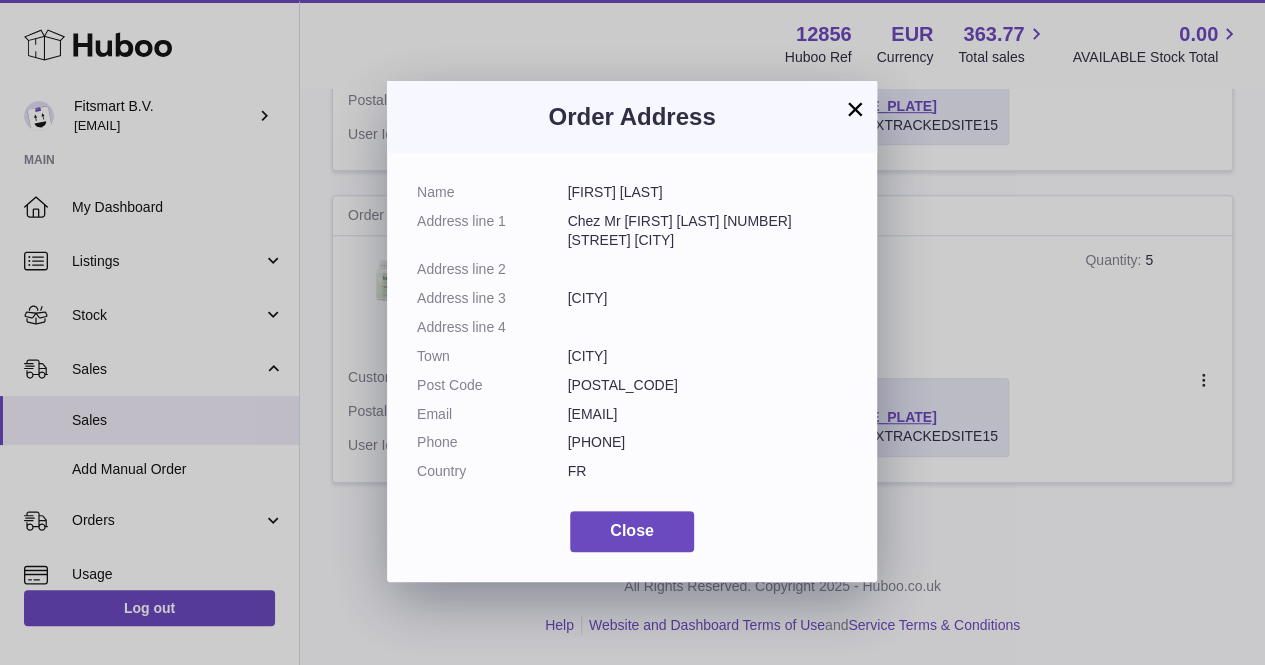 click on "×
Order Address
Name
Josette THOMAS-SABOURIN
Address line 1
Chez Mr Mathieu DAVID 10 route de chambray
Address line 2
Address line 3
Gouville
Address line 4
Town
Gouville
Post Code
27240
Email
jothomas42155@gmail.com
Phone
687773007
Country
FR    Close" at bounding box center (632, 332) 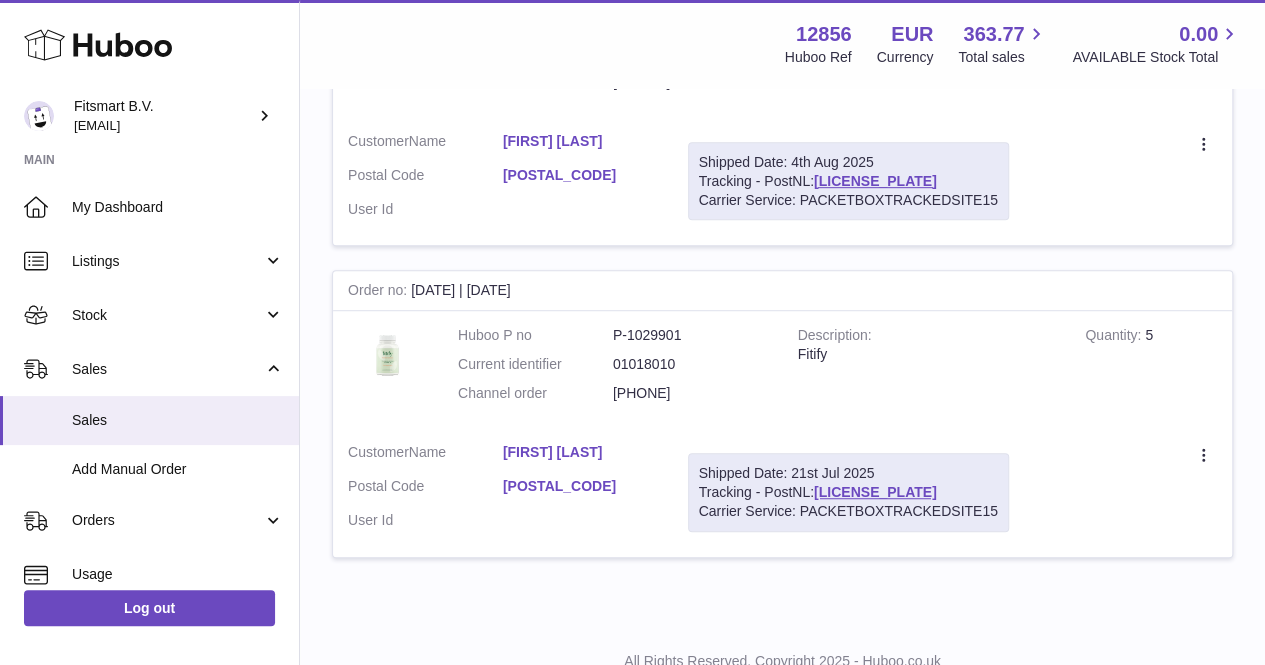 scroll, scrollTop: 524, scrollLeft: 0, axis: vertical 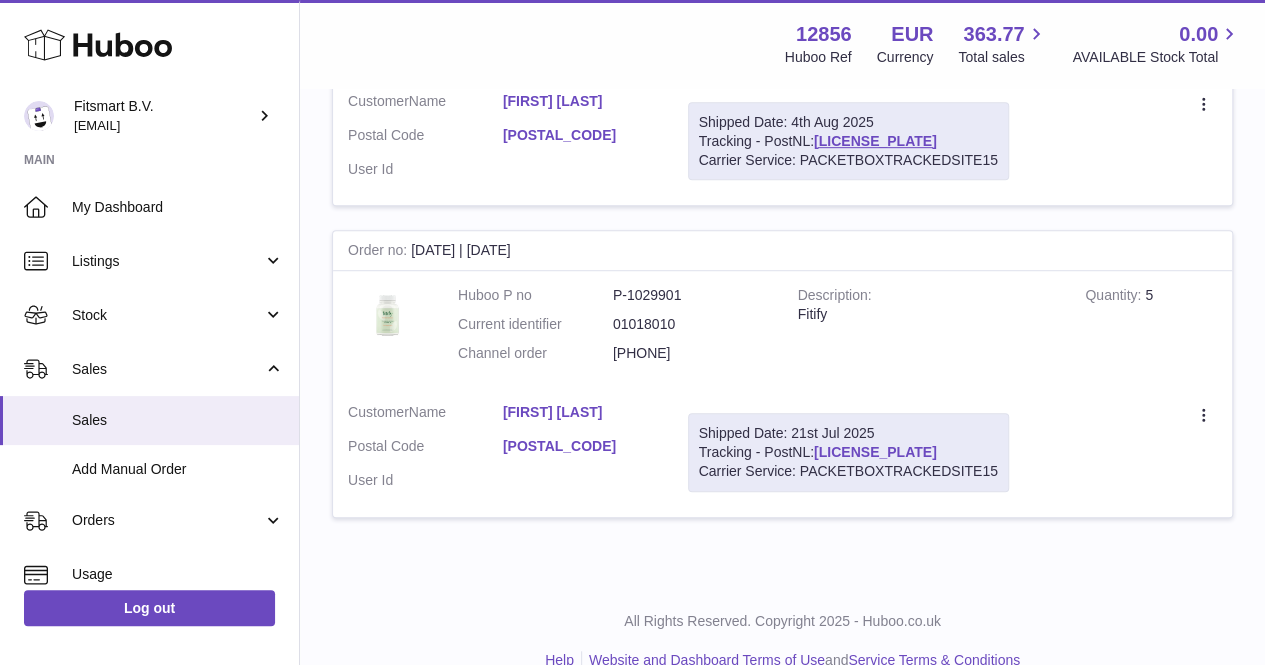 click on "LA464365398NL" at bounding box center [875, 452] 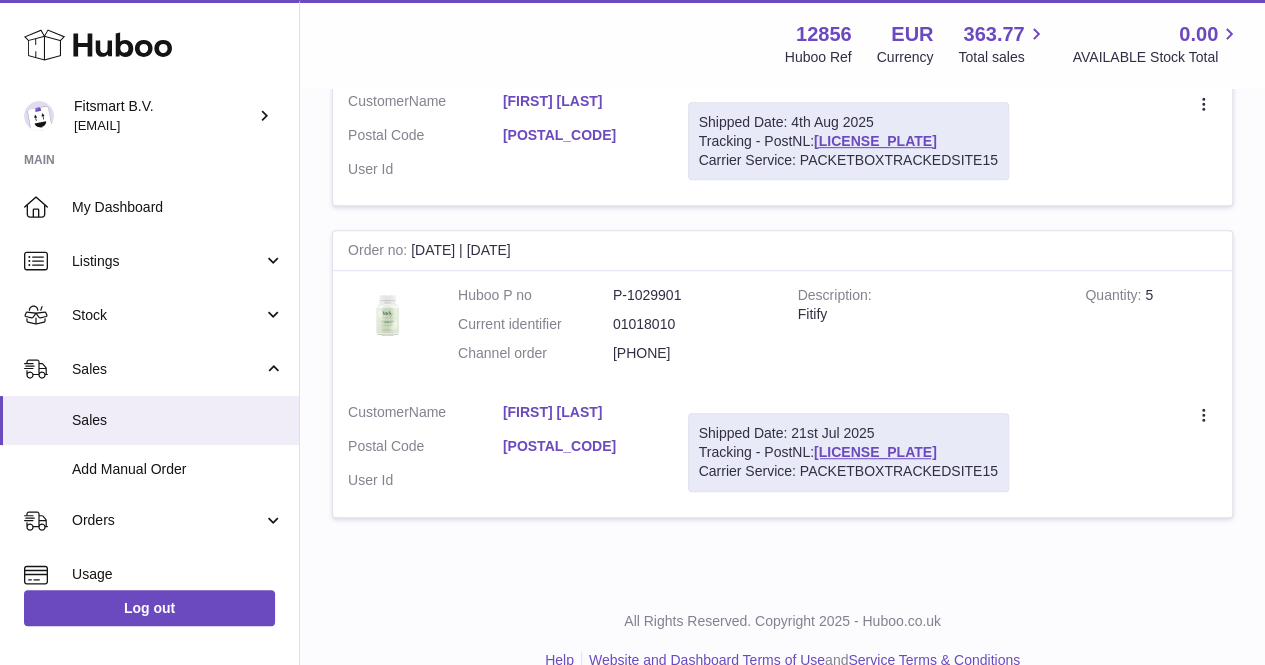 scroll, scrollTop: 0, scrollLeft: 0, axis: both 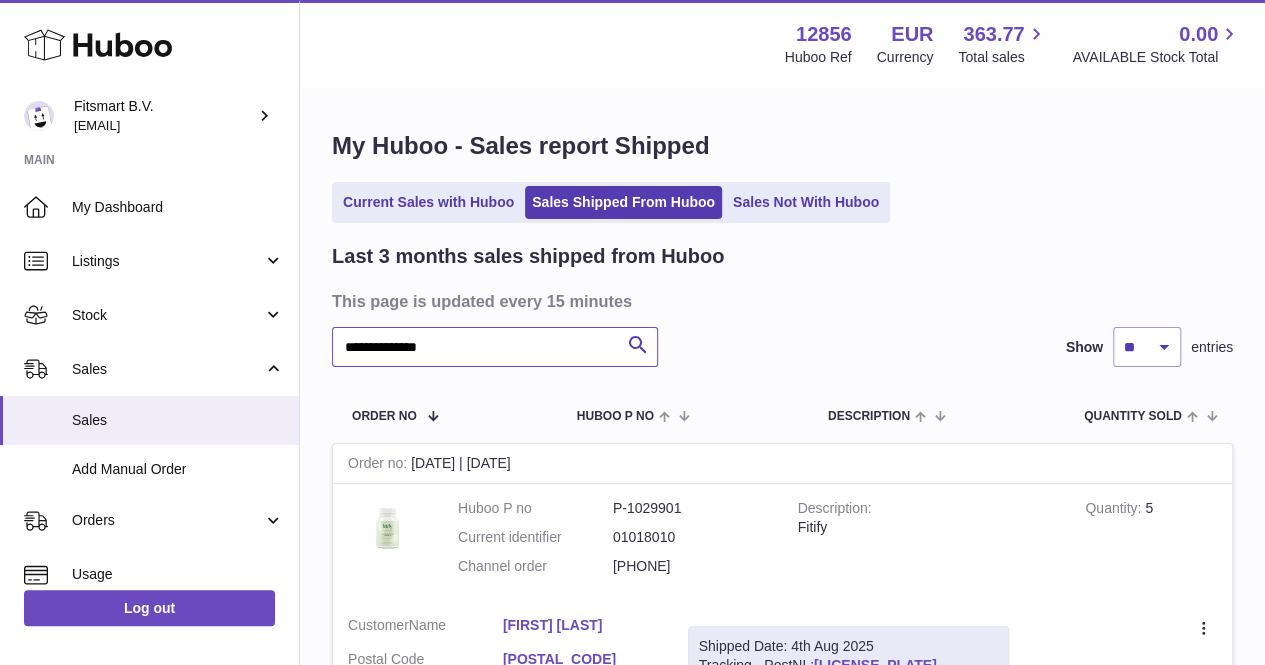drag, startPoint x: 492, startPoint y: 347, endPoint x: 298, endPoint y: 348, distance: 194.00258 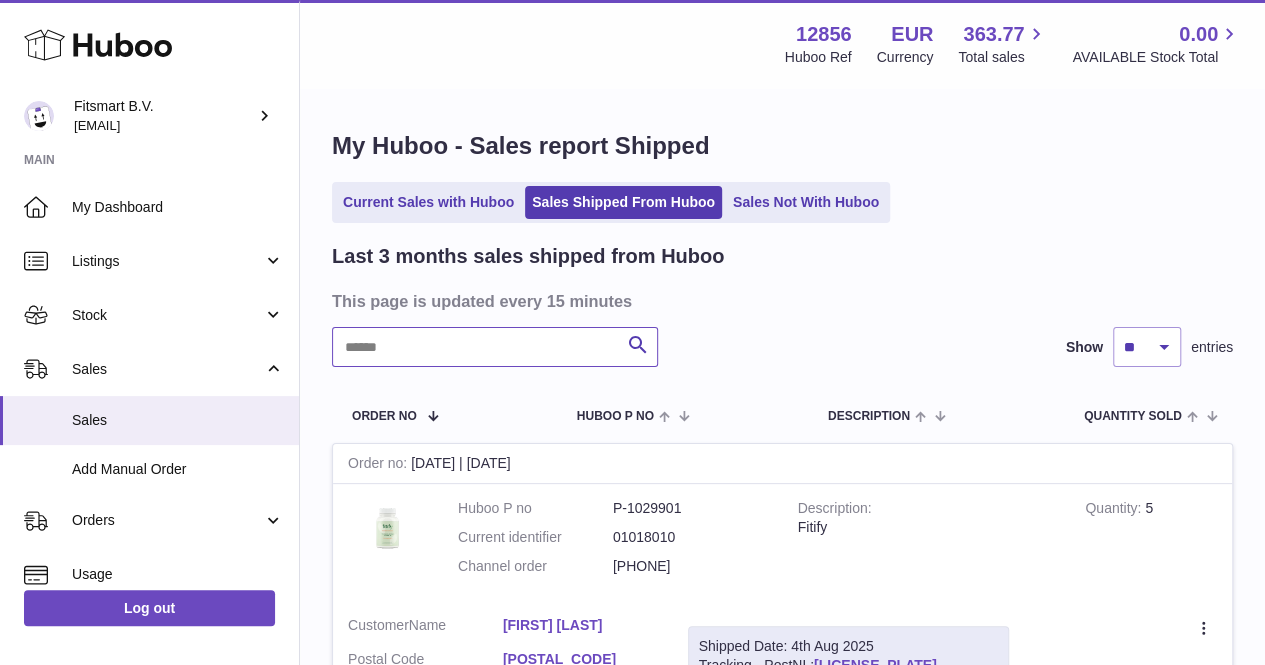 paste on "**********" 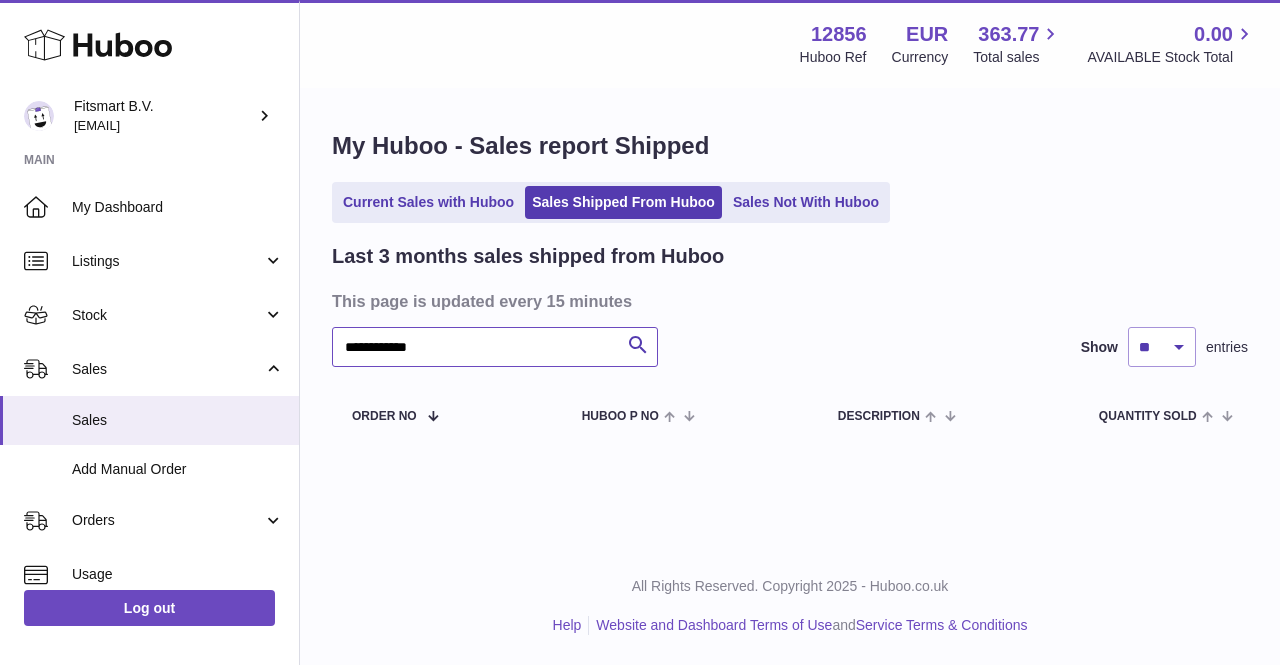 type on "**********" 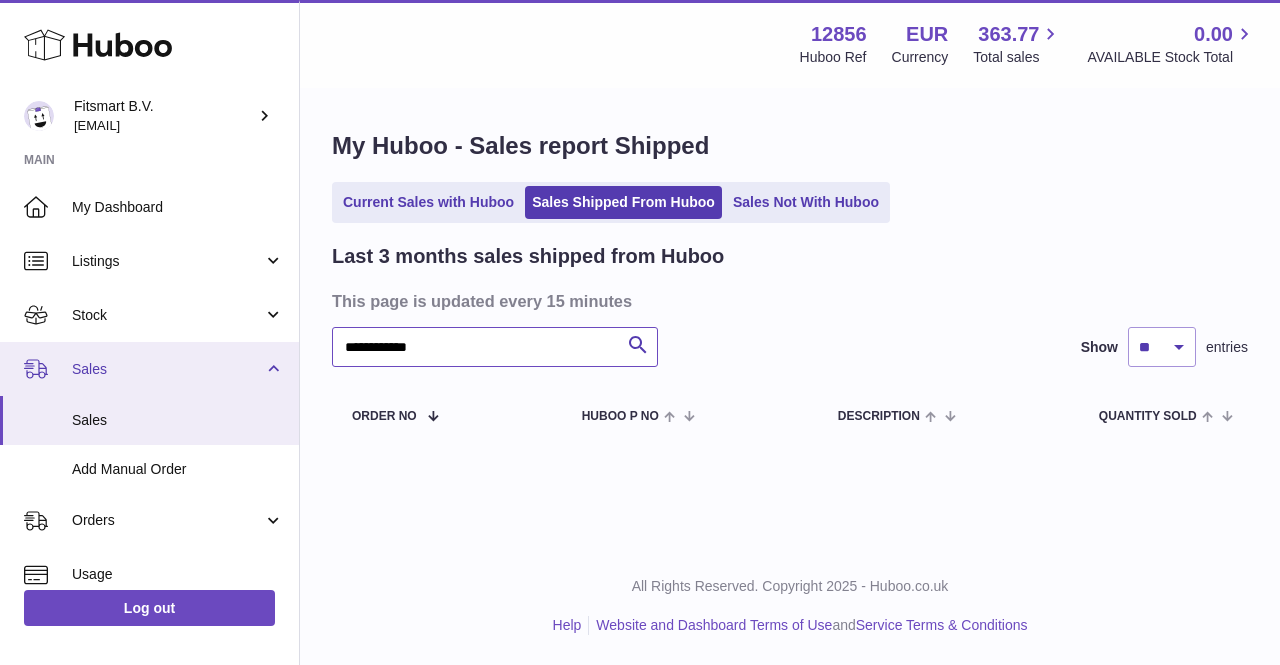 drag, startPoint x: 473, startPoint y: 352, endPoint x: 288, endPoint y: 351, distance: 185.0027 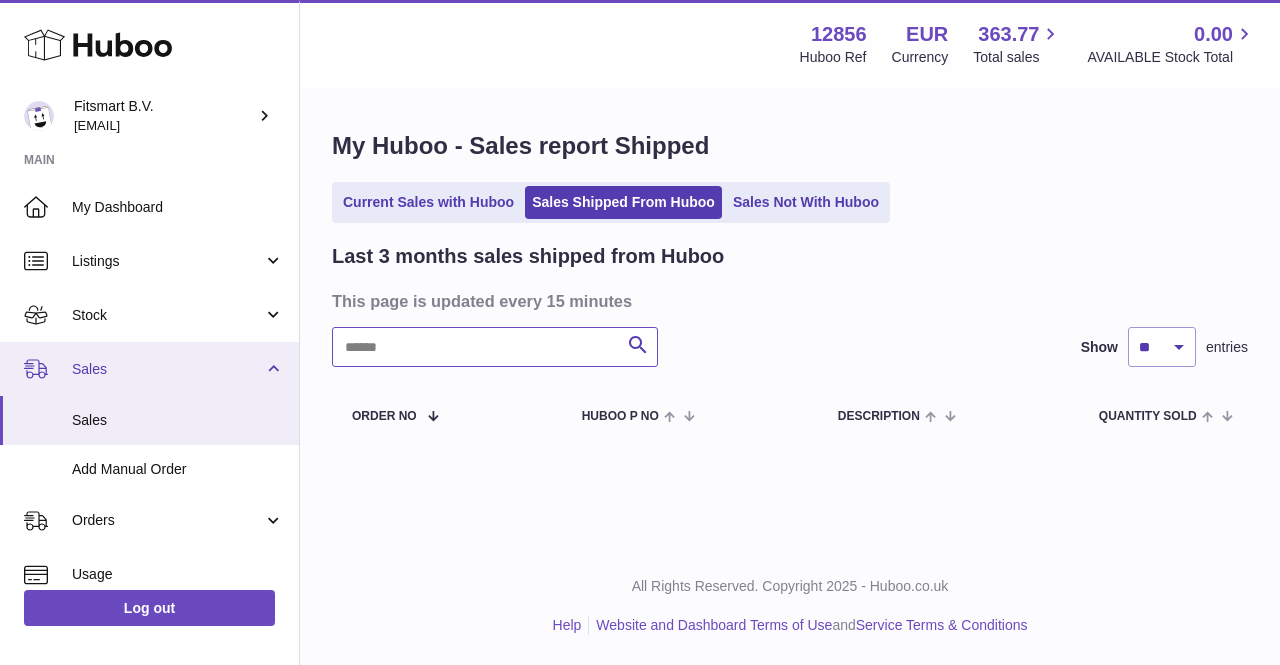 paste on "*******" 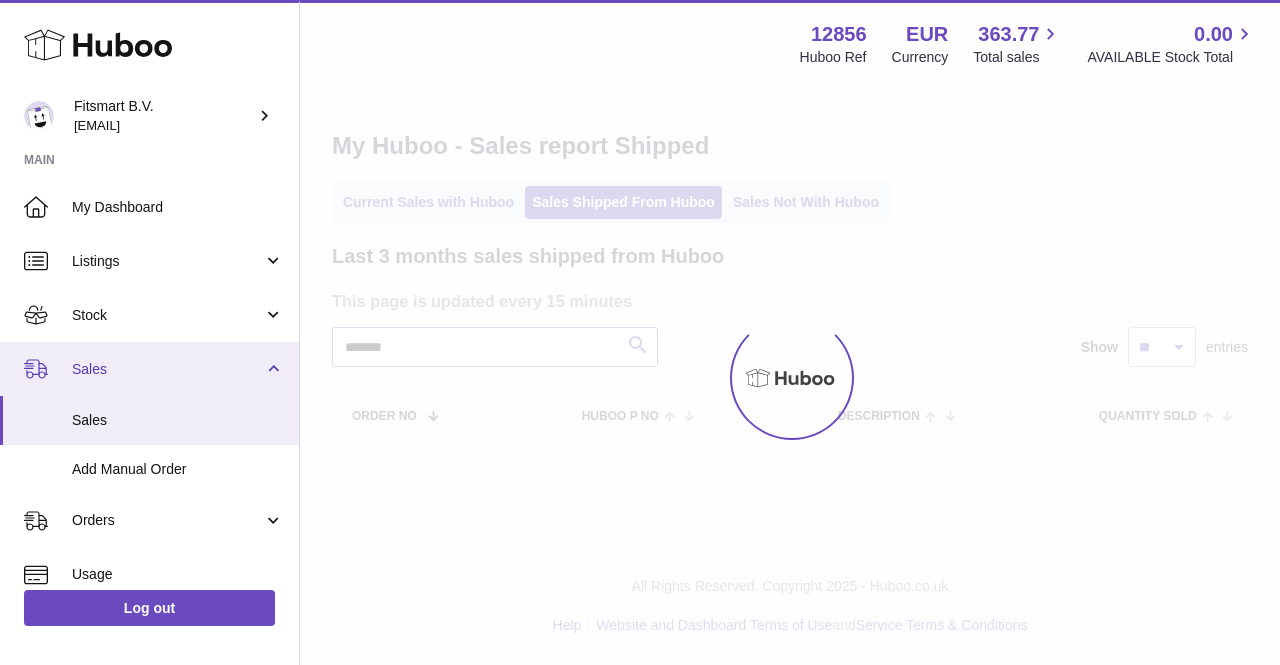 type on "*******" 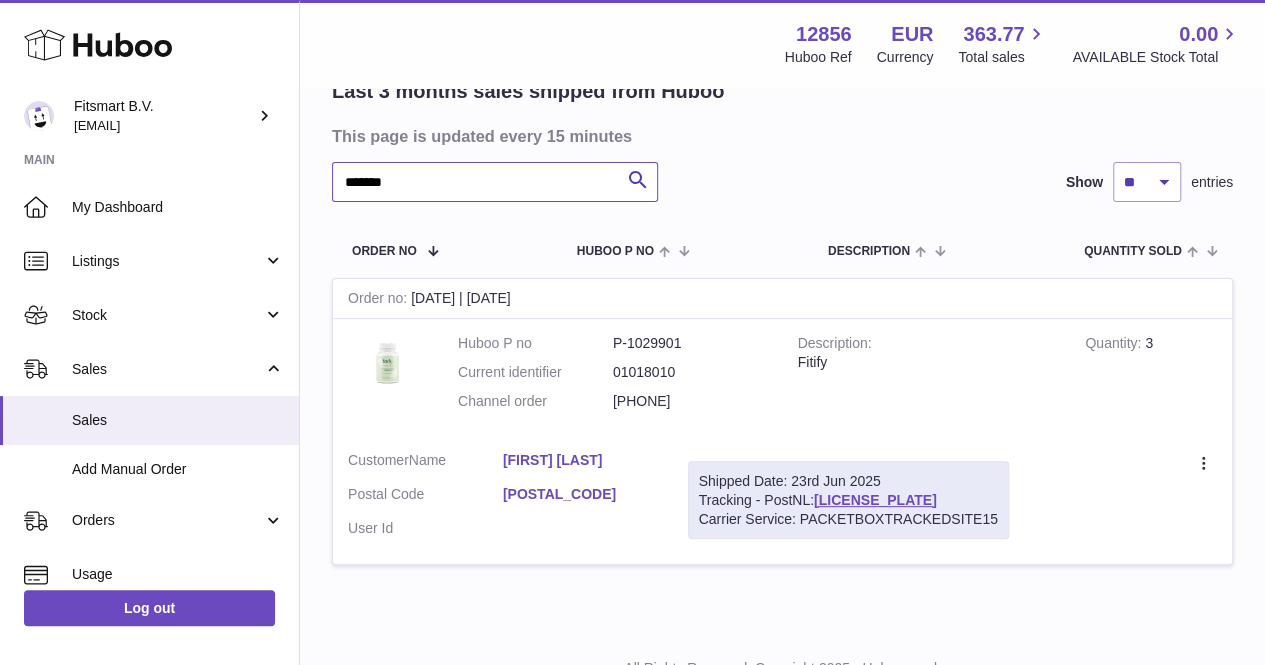 scroll, scrollTop: 169, scrollLeft: 0, axis: vertical 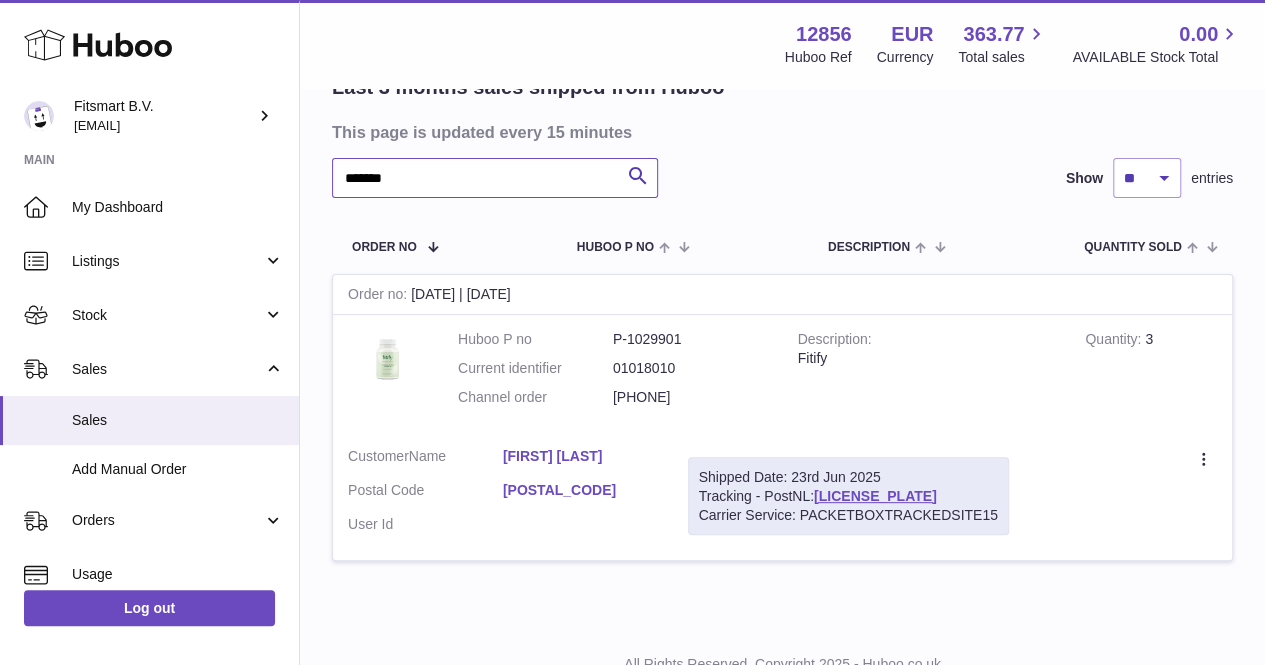 drag, startPoint x: 498, startPoint y: 183, endPoint x: 274, endPoint y: 173, distance: 224.2231 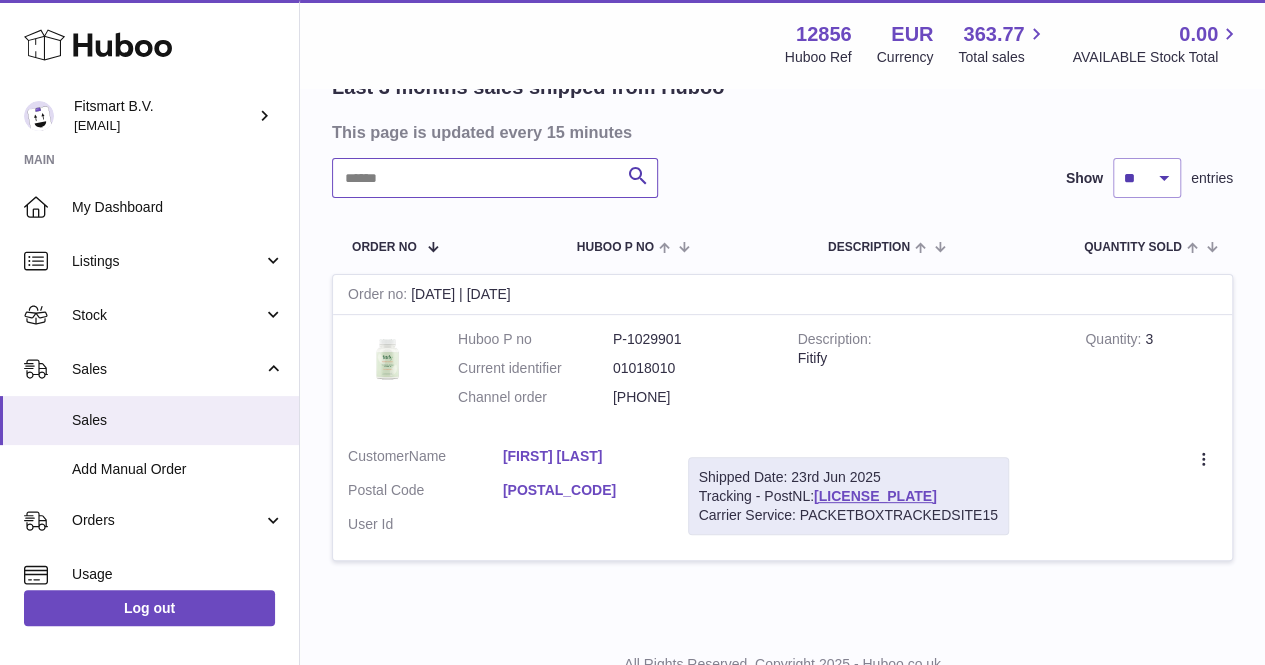 paste on "*******" 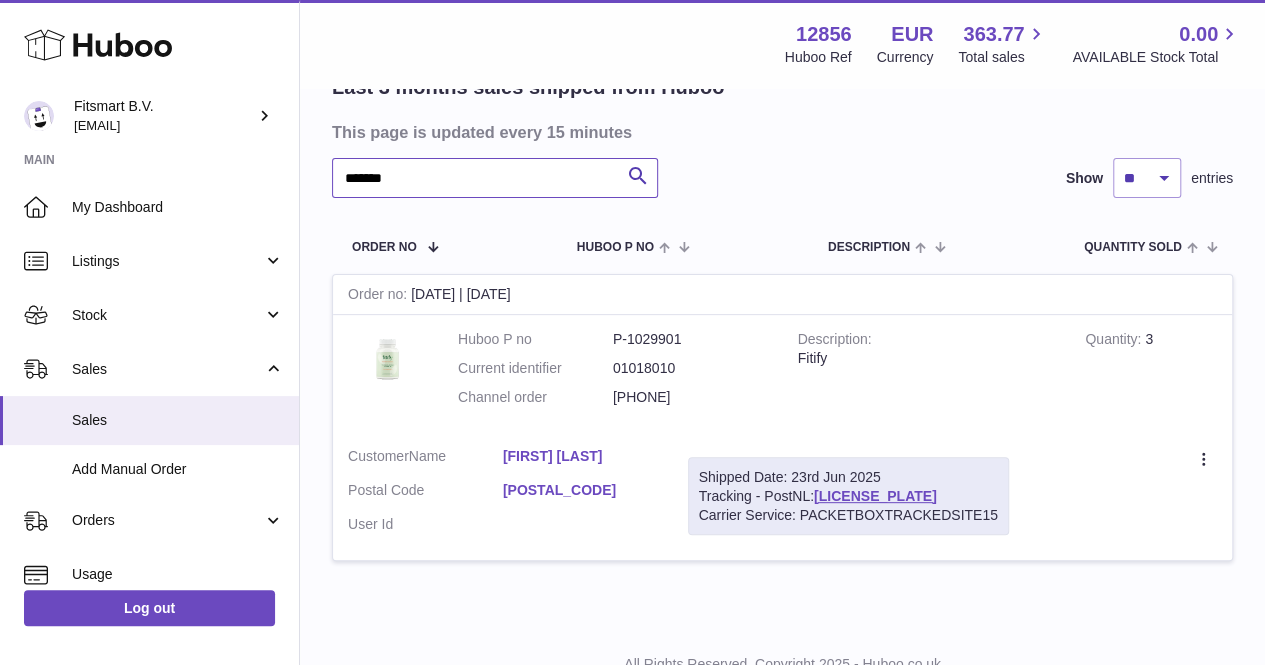 type on "*******" 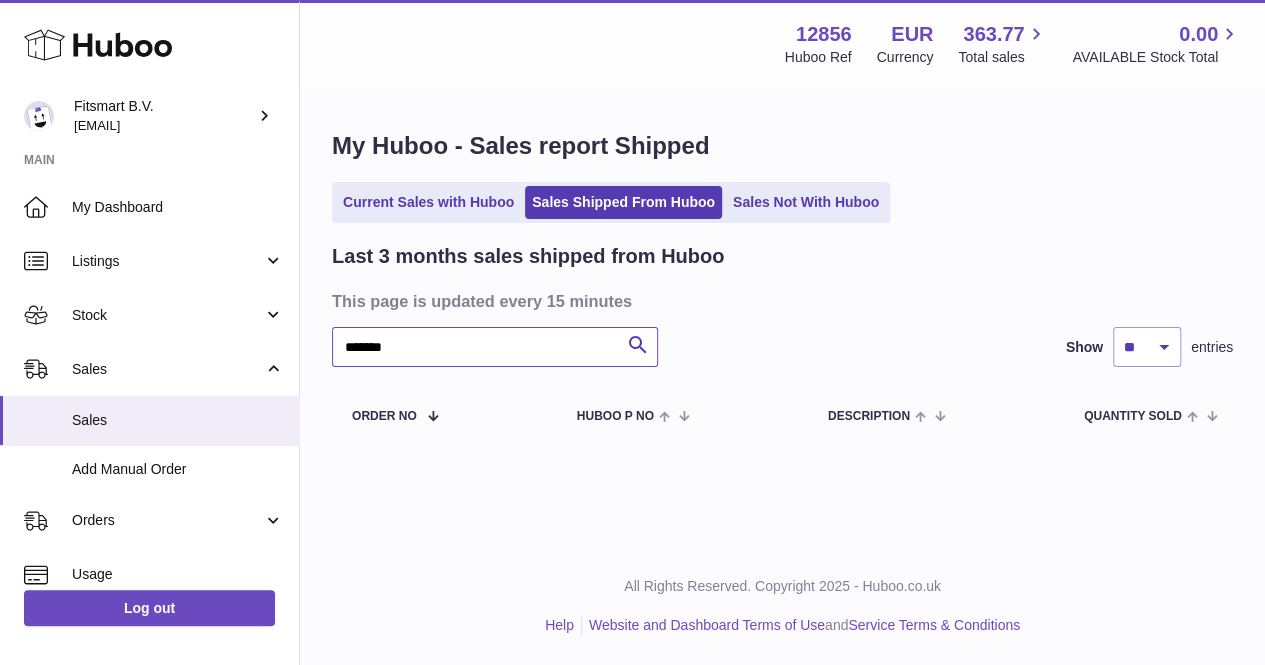 scroll, scrollTop: 0, scrollLeft: 0, axis: both 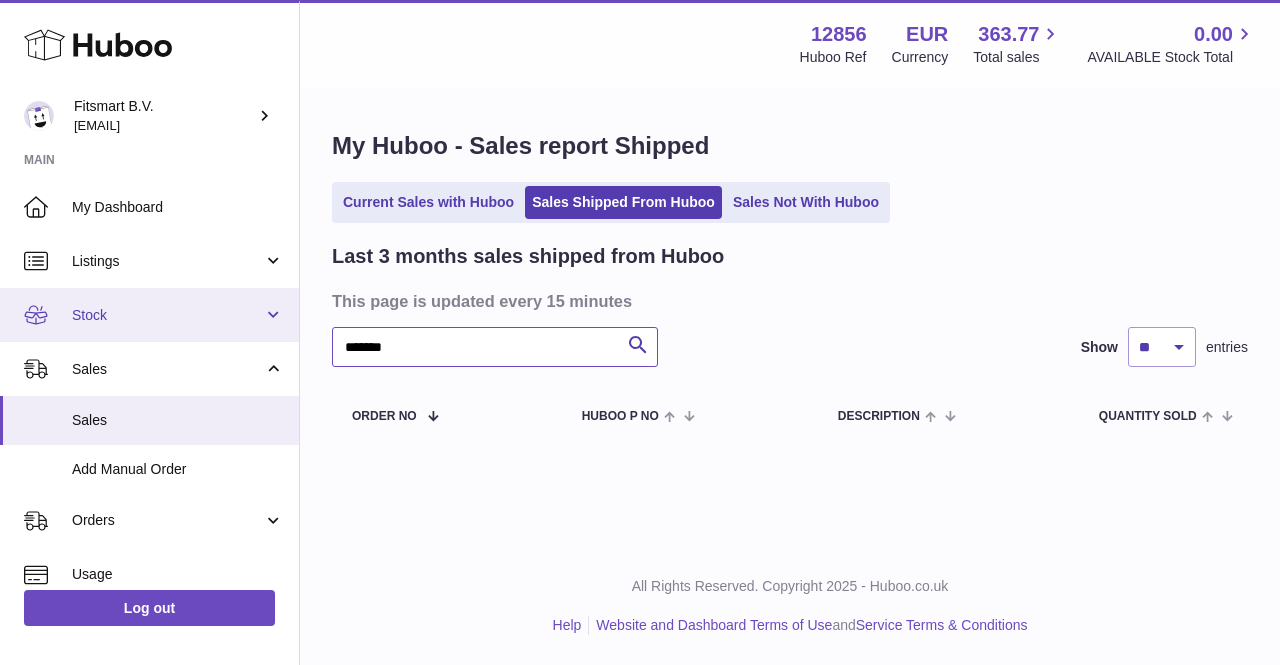 drag, startPoint x: 439, startPoint y: 353, endPoint x: 254, endPoint y: 338, distance: 185.60712 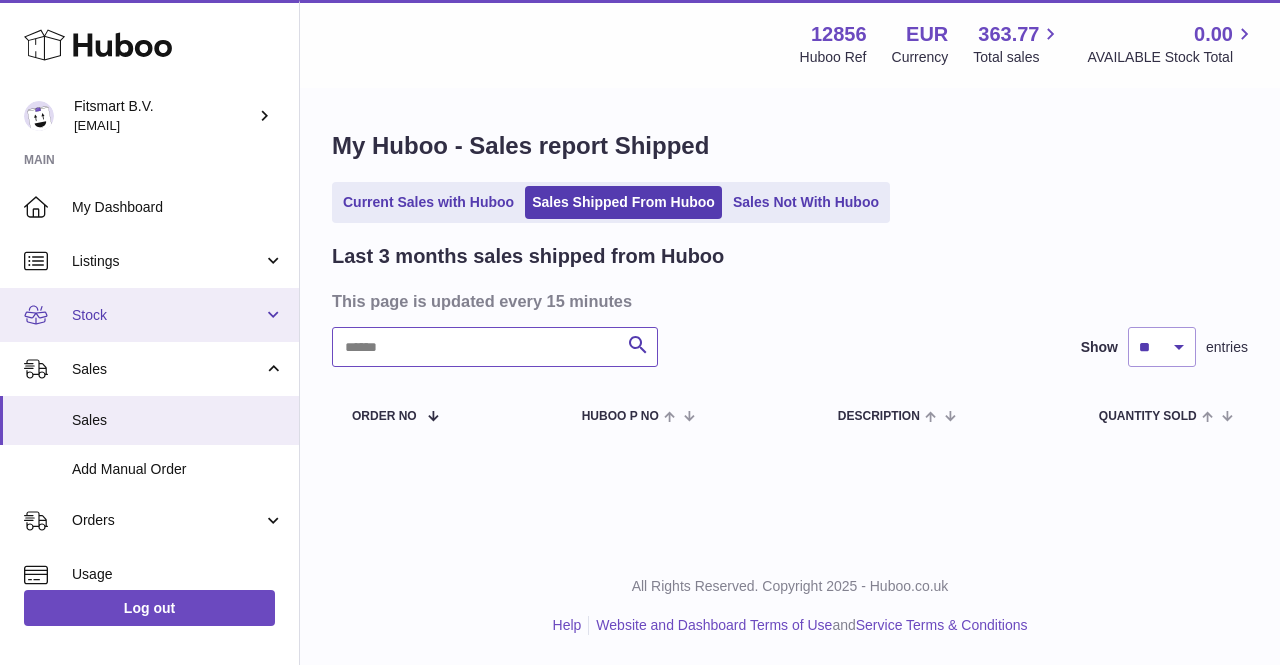 paste on "*******" 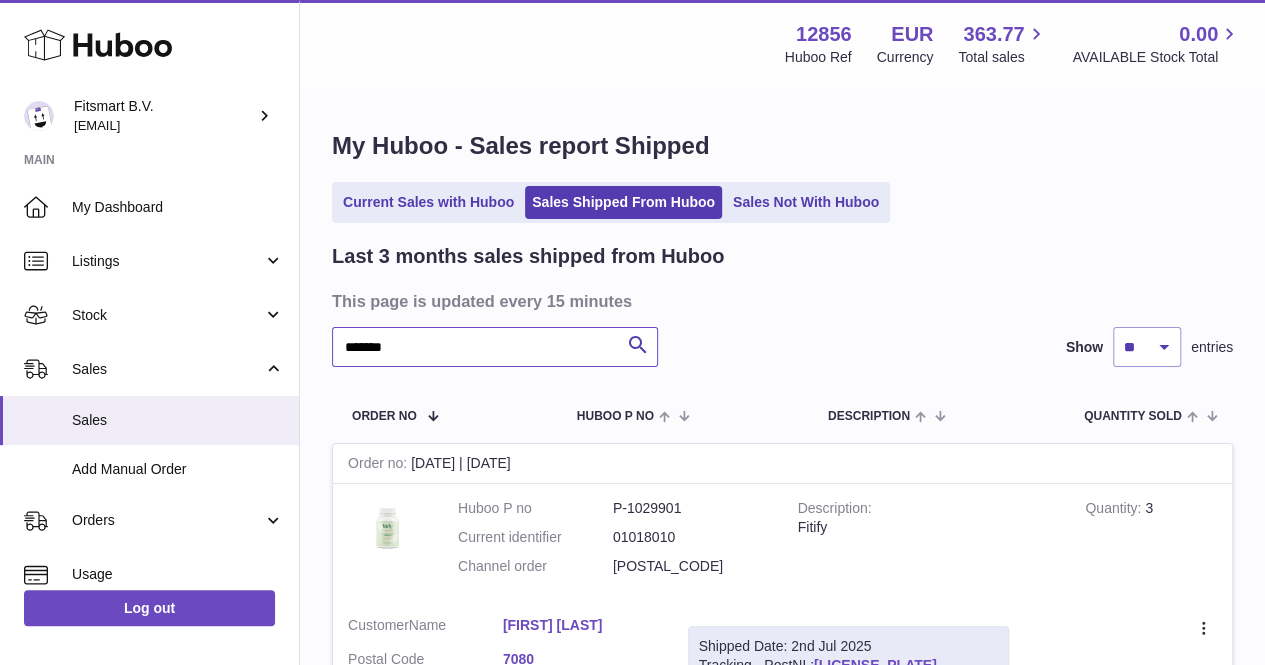 scroll, scrollTop: 130, scrollLeft: 0, axis: vertical 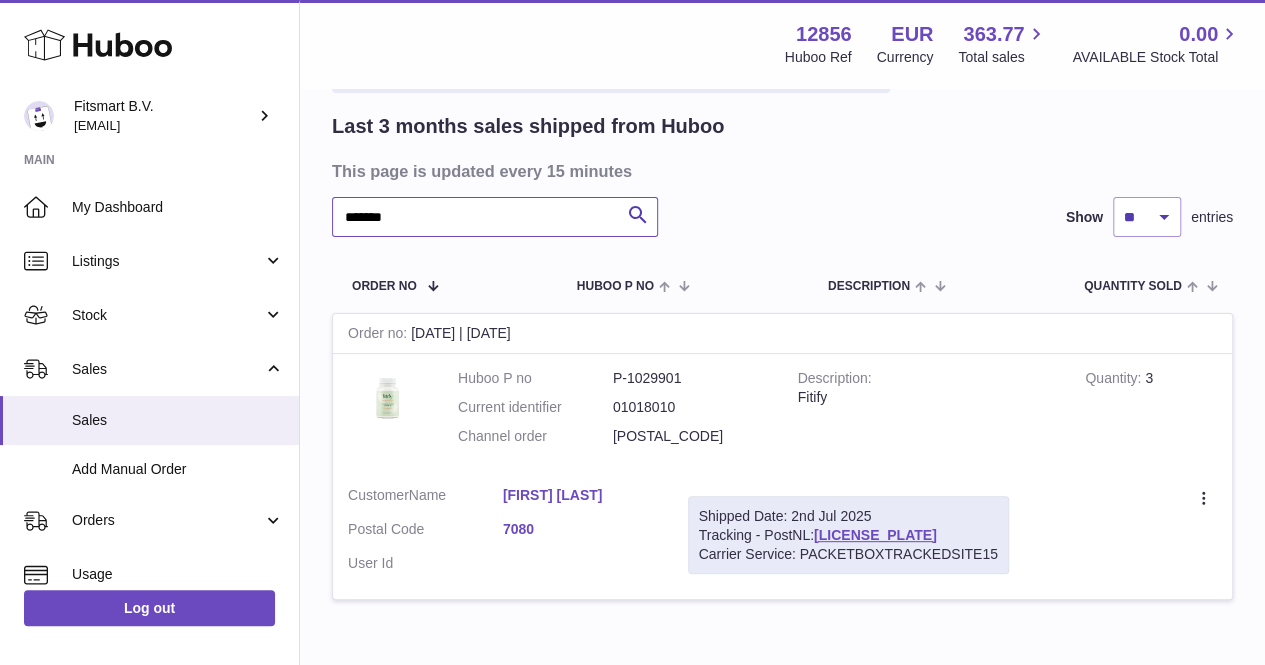type on "*******" 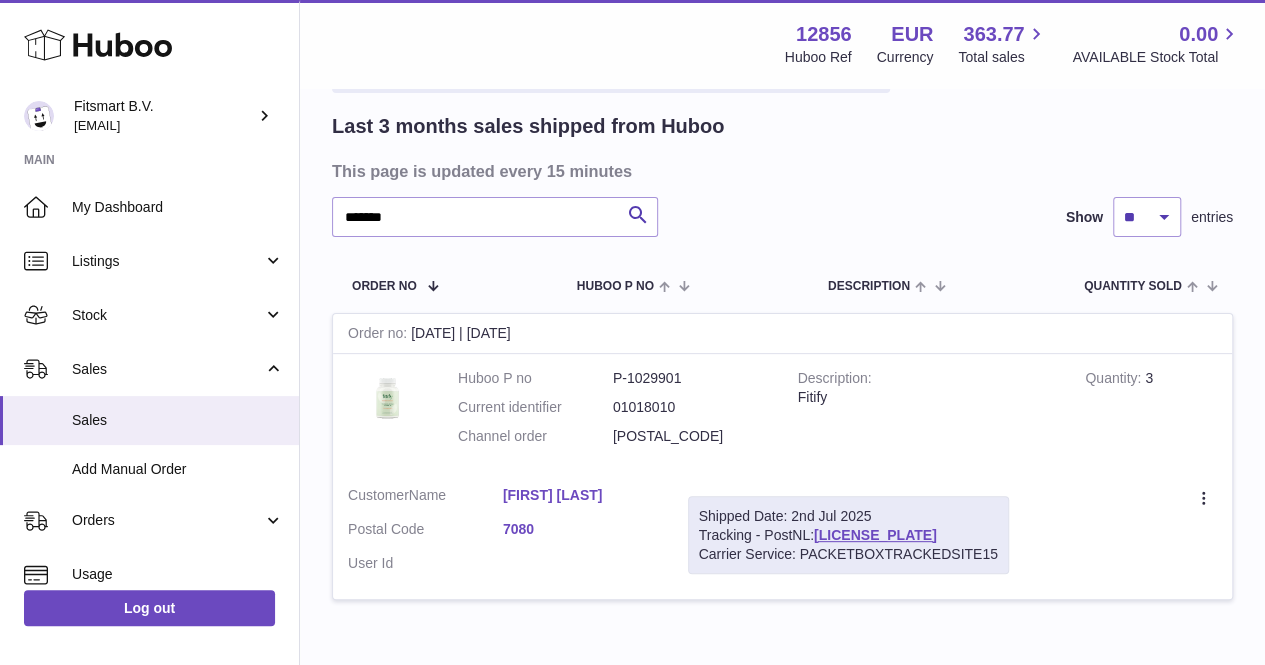 click on "Lina Guttadauria" at bounding box center (580, 495) 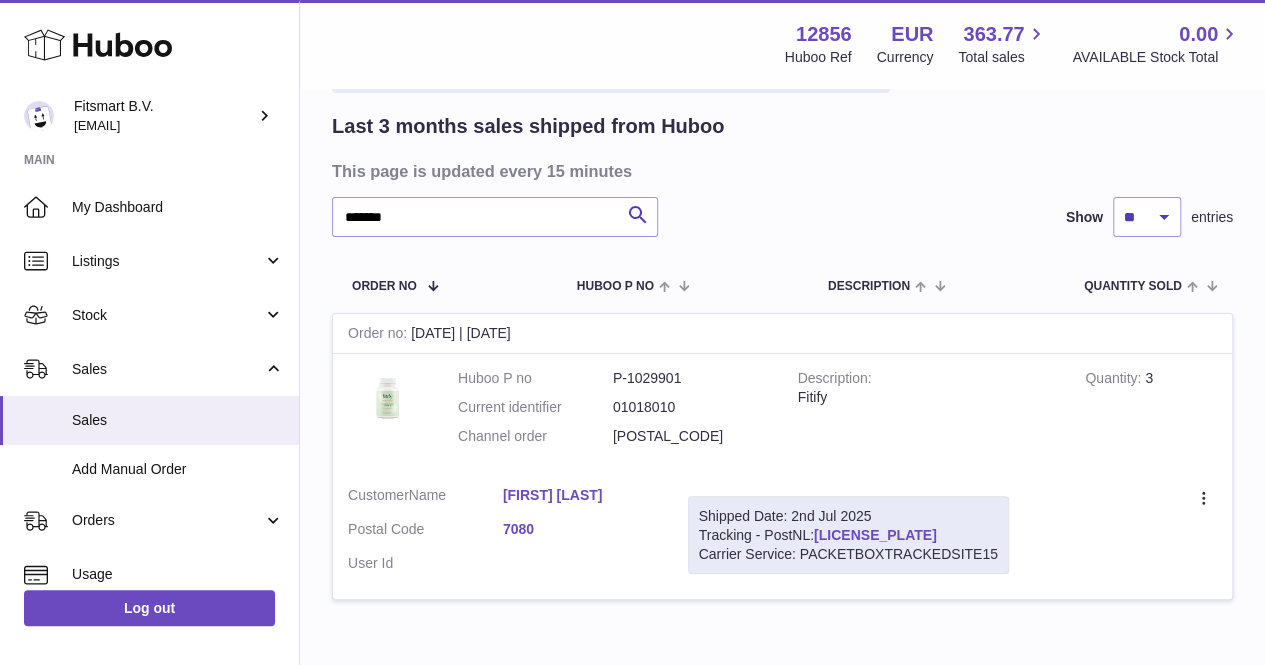 click on "LA598058757NL" at bounding box center [875, 535] 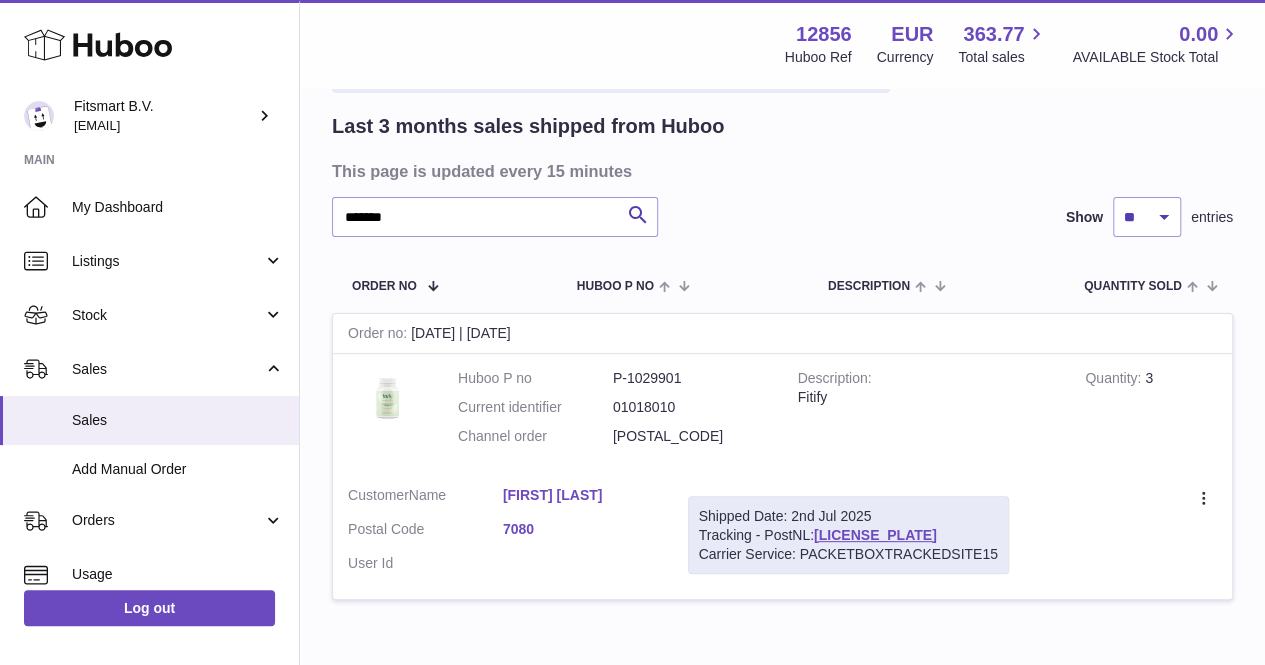 click on "Current Sales with Huboo
Sales Shipped From Huboo
Sales Not With Huboo" at bounding box center [611, 72] 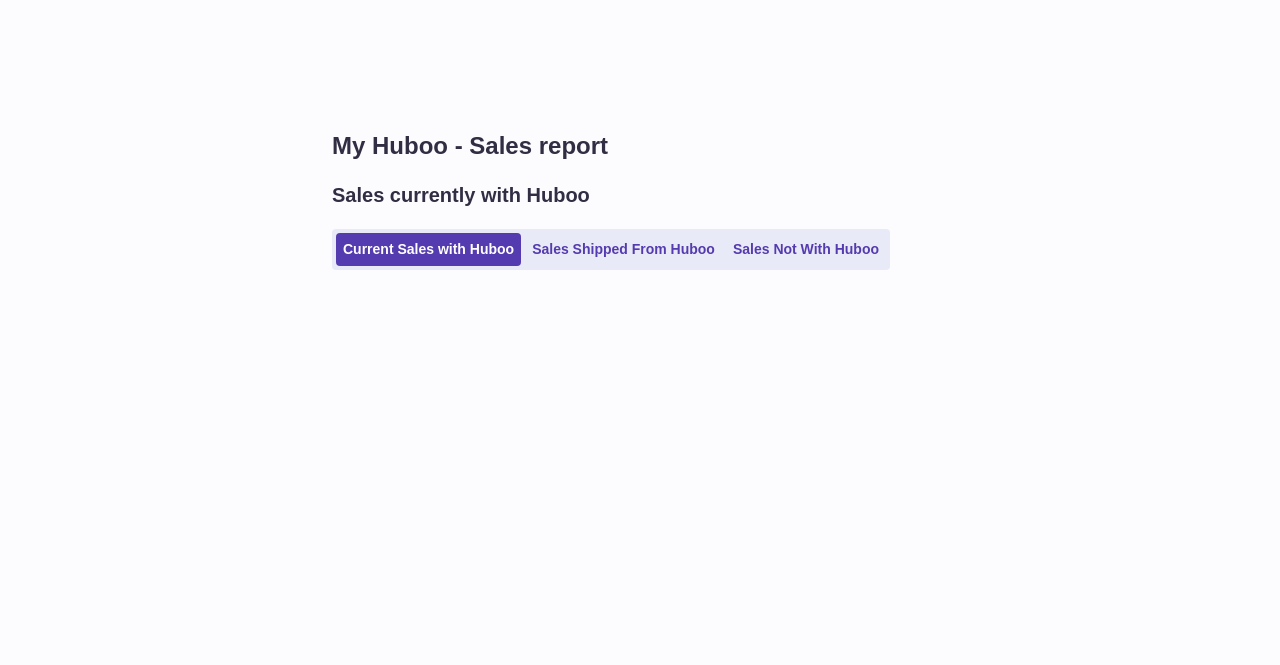scroll, scrollTop: 0, scrollLeft: 0, axis: both 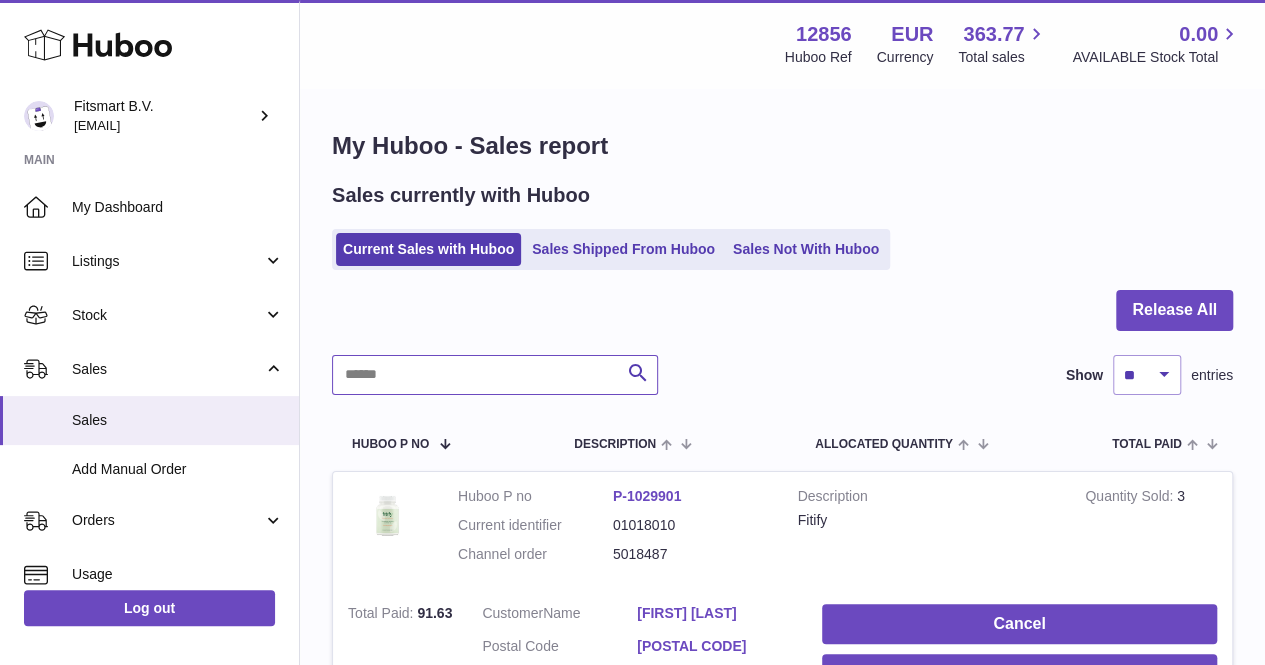 click at bounding box center [495, 375] 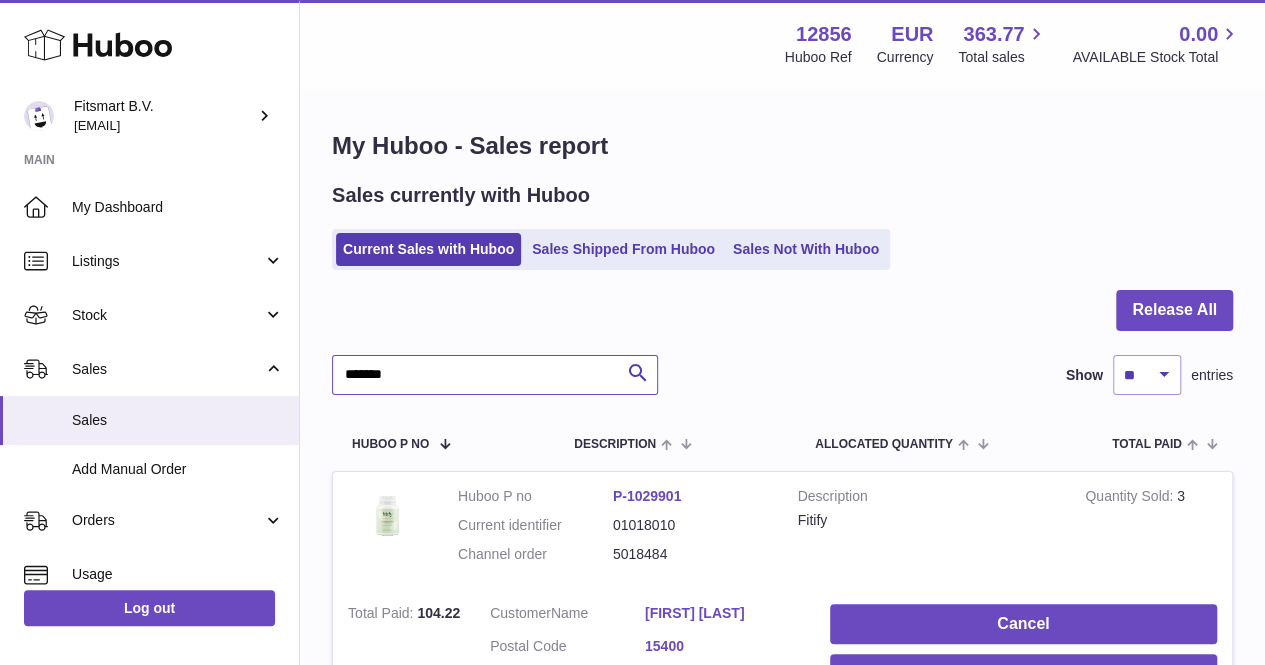 type on "*******" 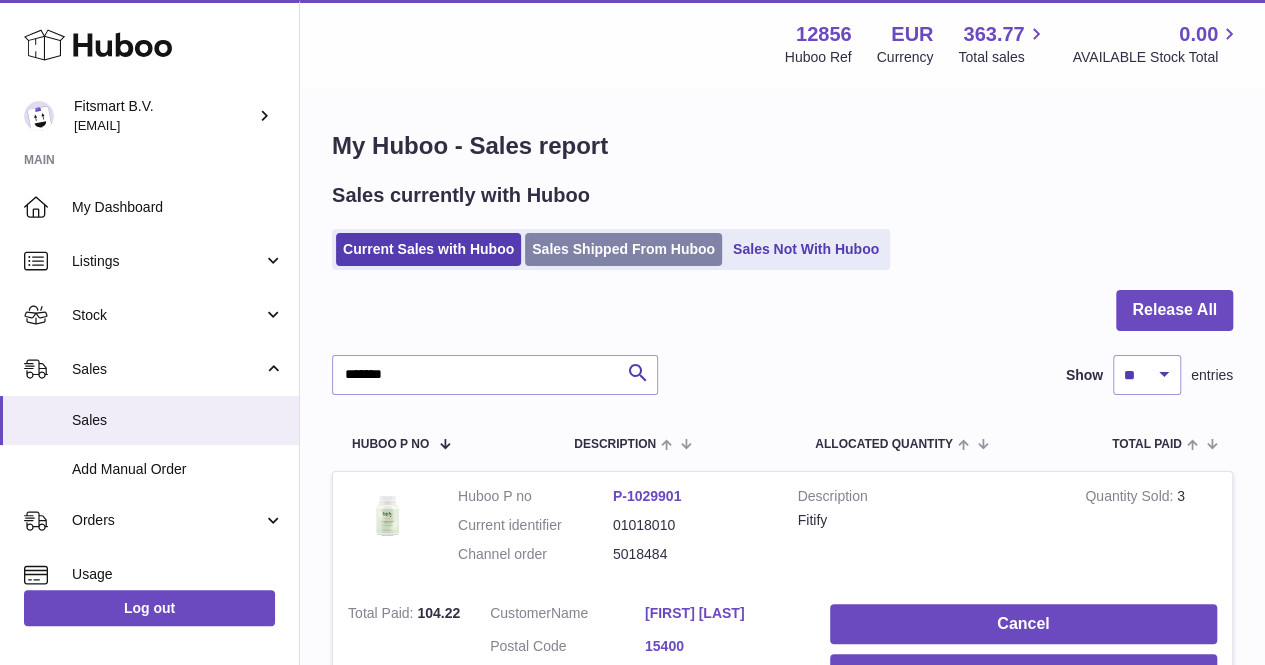 click on "Sales Shipped From Huboo" at bounding box center [623, 249] 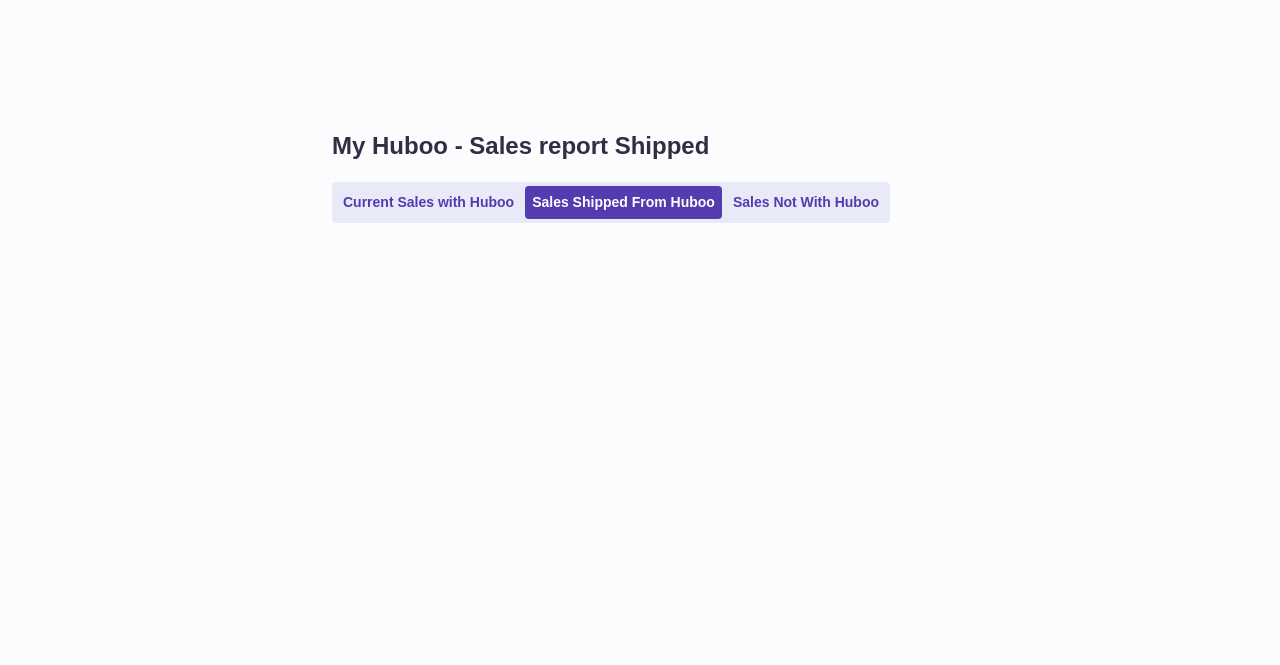 scroll, scrollTop: 0, scrollLeft: 0, axis: both 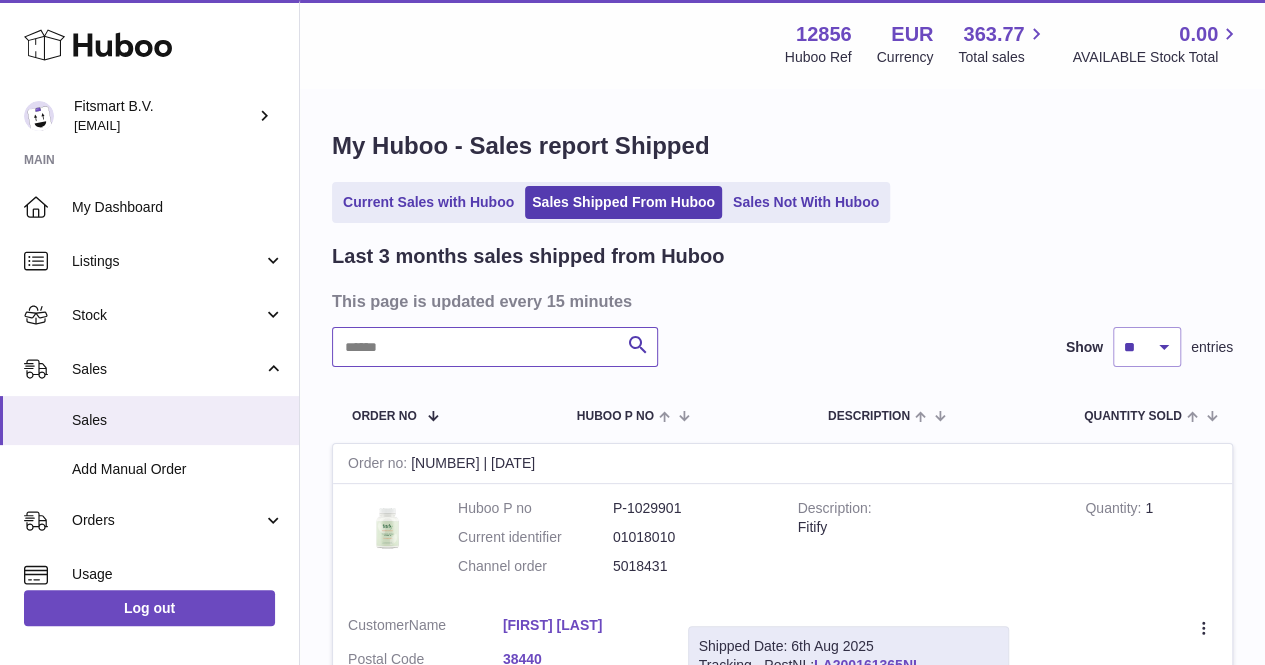 click at bounding box center (495, 347) 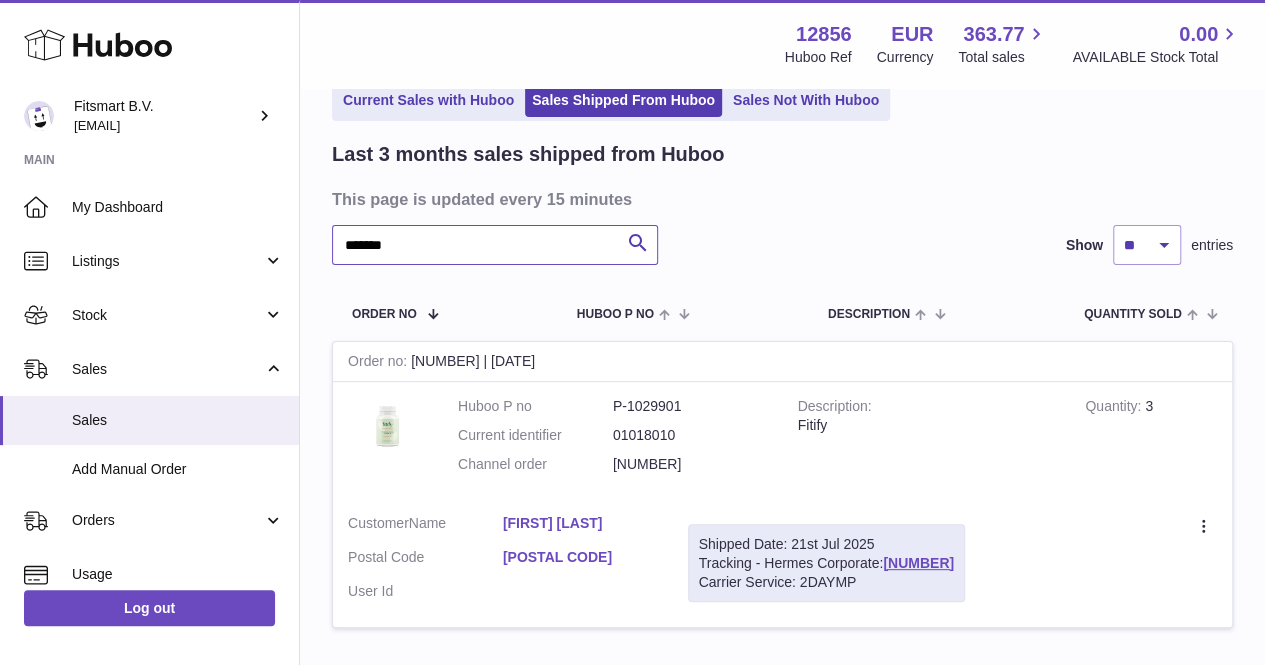 scroll, scrollTop: 118, scrollLeft: 0, axis: vertical 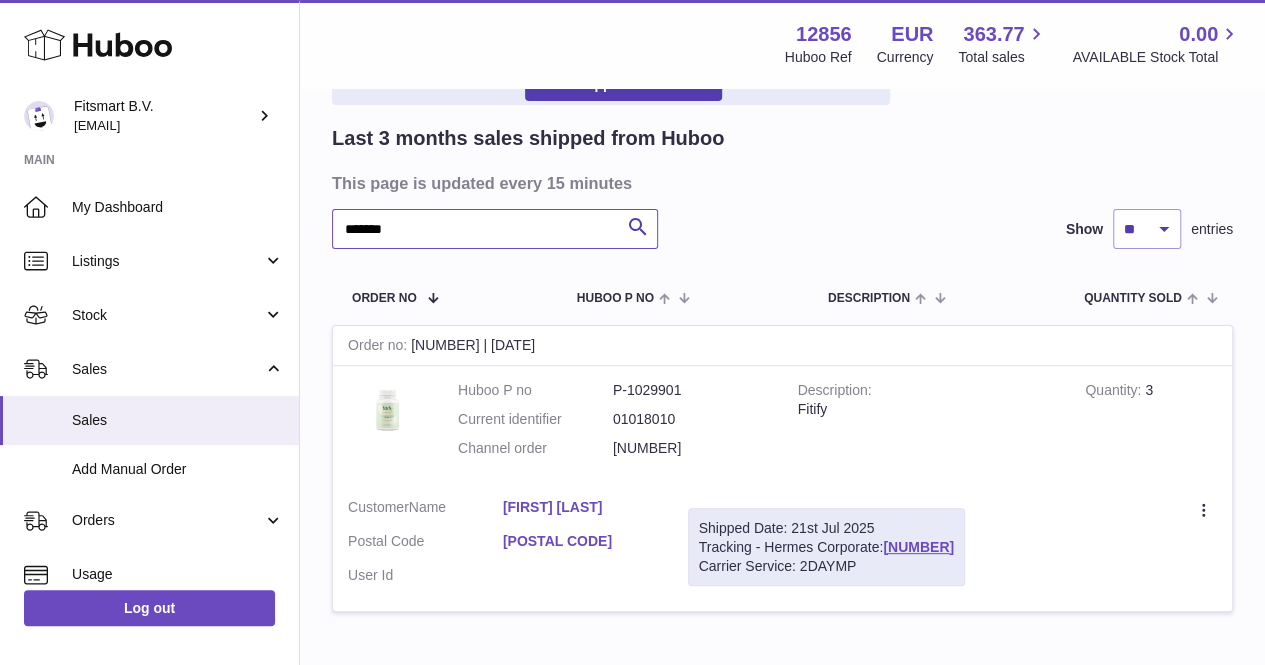 type on "*******" 